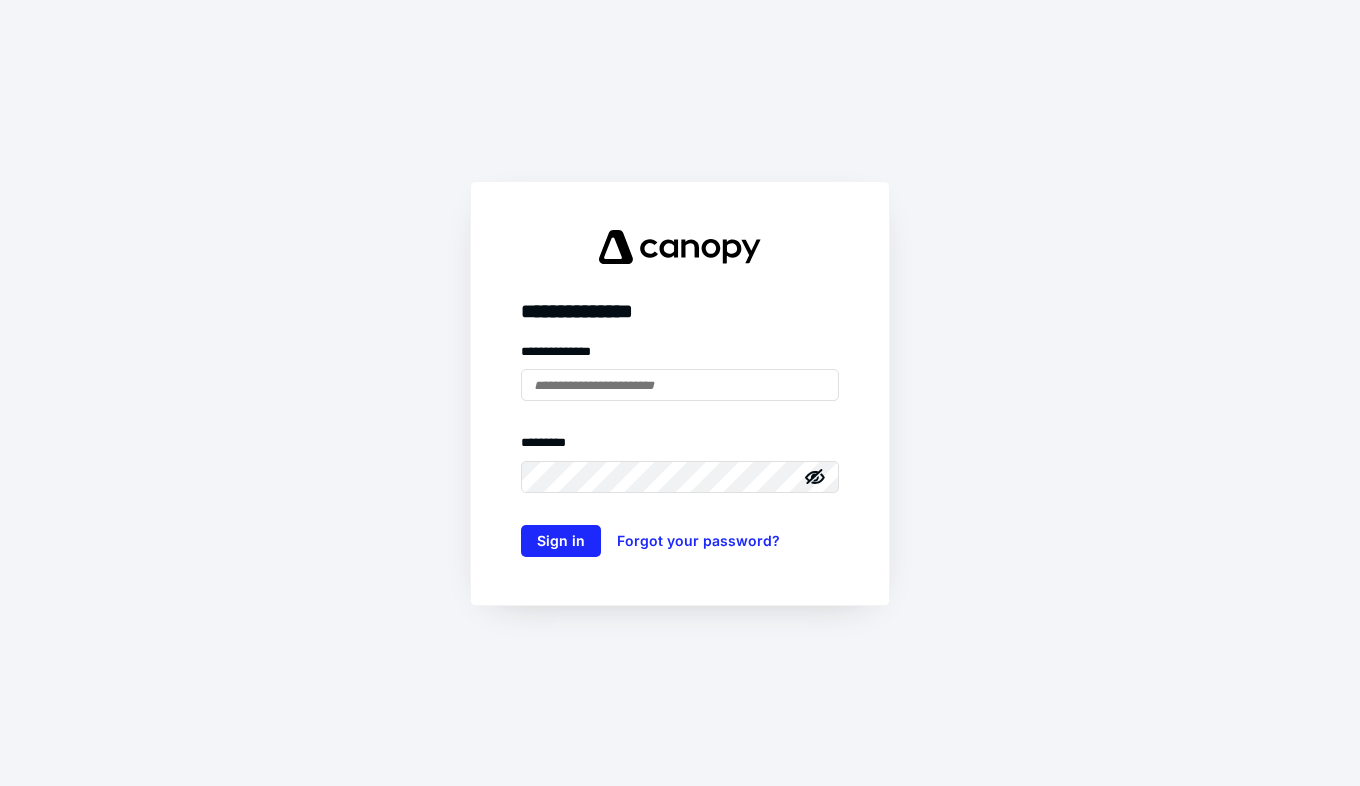 scroll, scrollTop: 0, scrollLeft: 0, axis: both 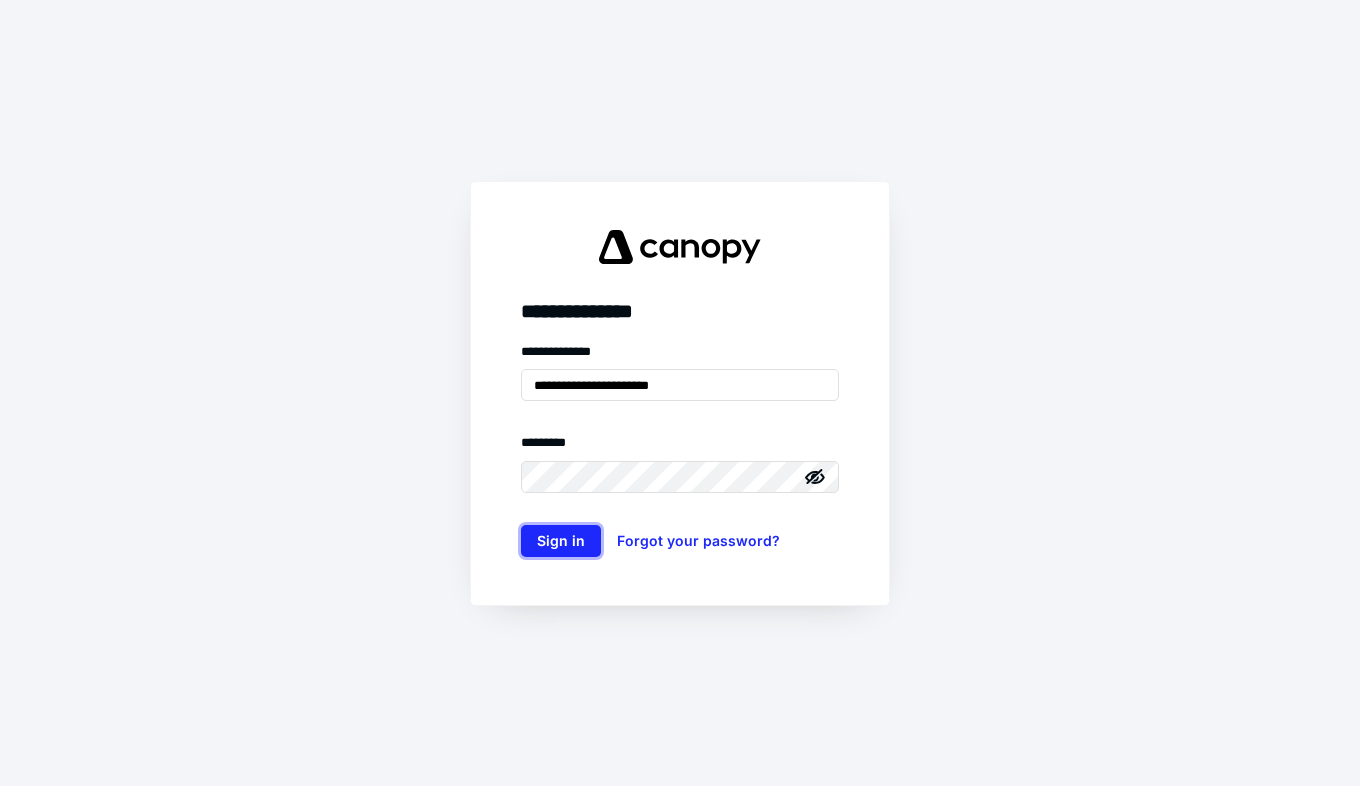 click on "Sign in" at bounding box center [561, 541] 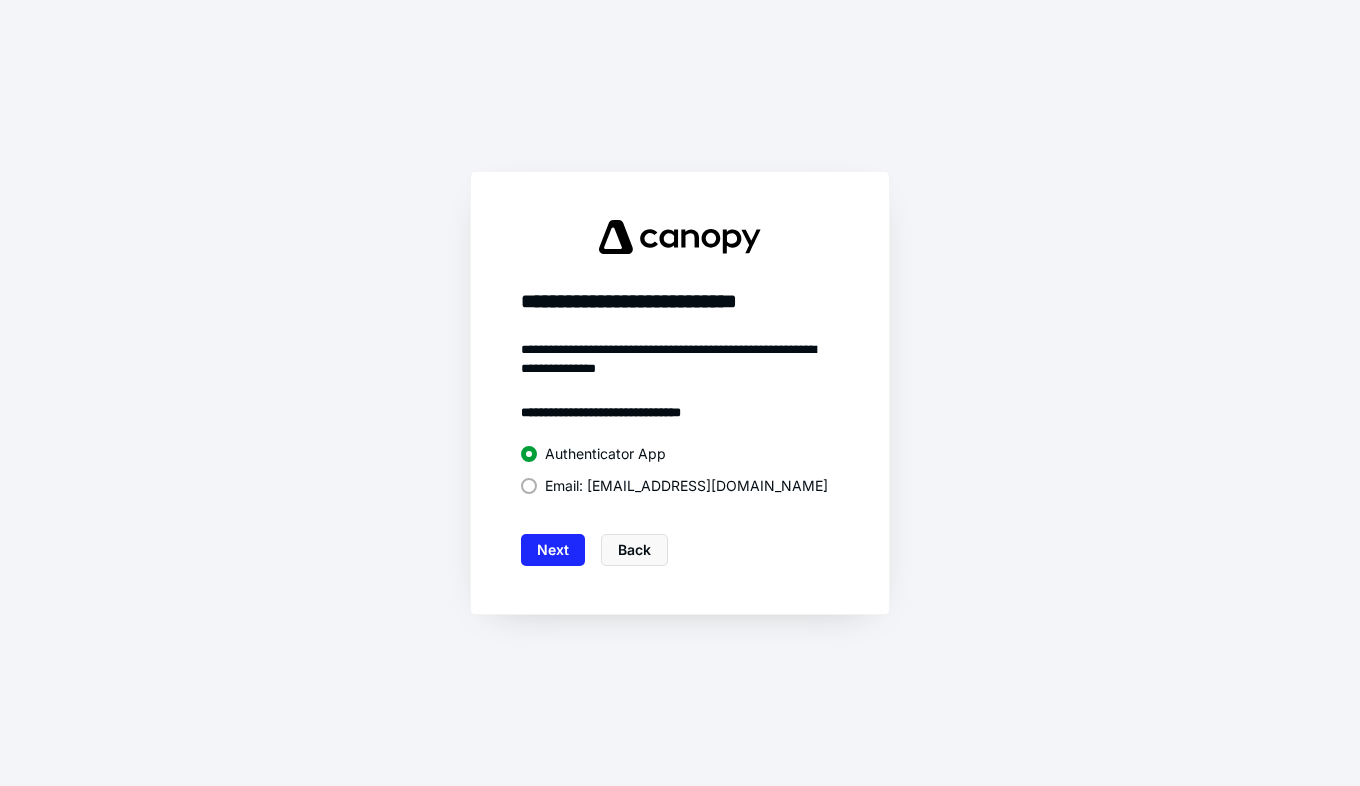 click on "Email: [EMAIL_ADDRESS][DOMAIN_NAME]" at bounding box center [686, 486] 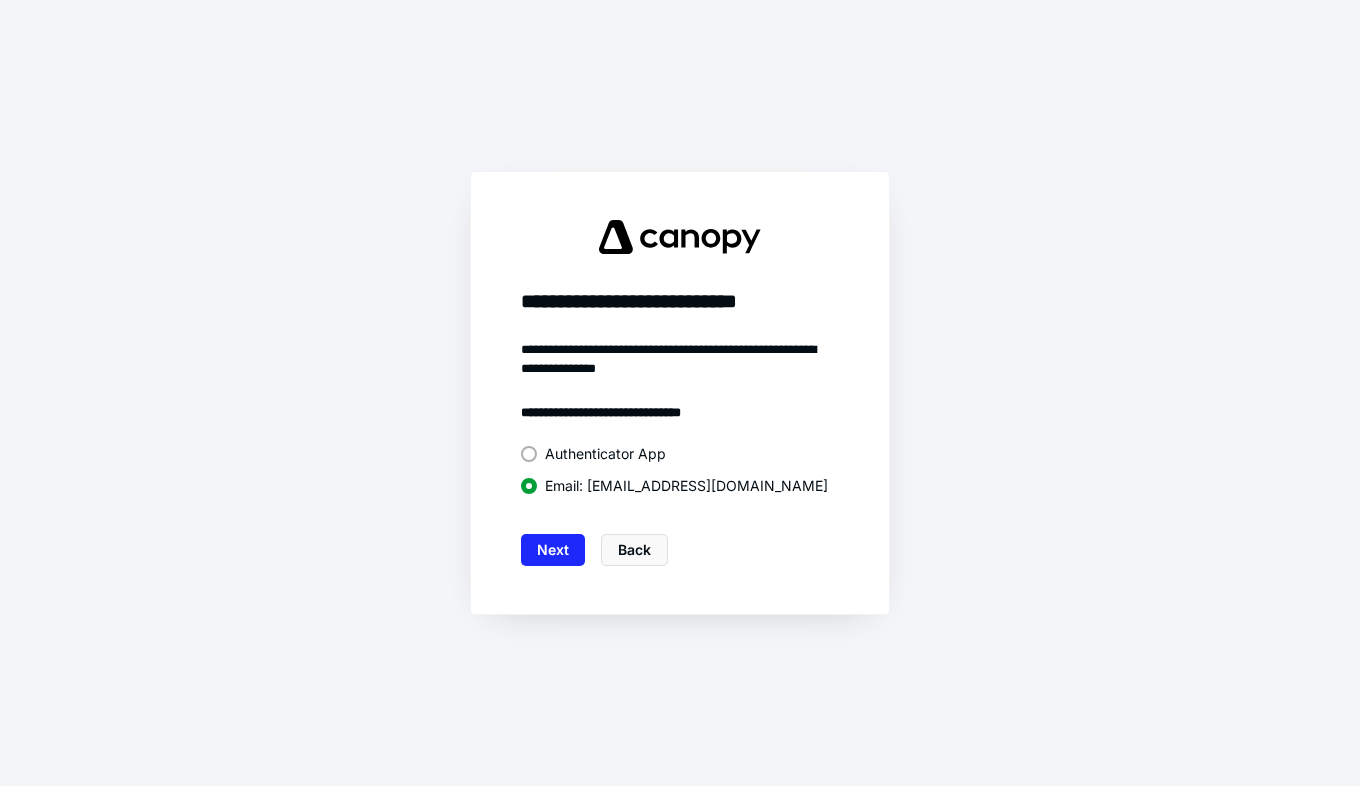 click on "Next" at bounding box center (553, 550) 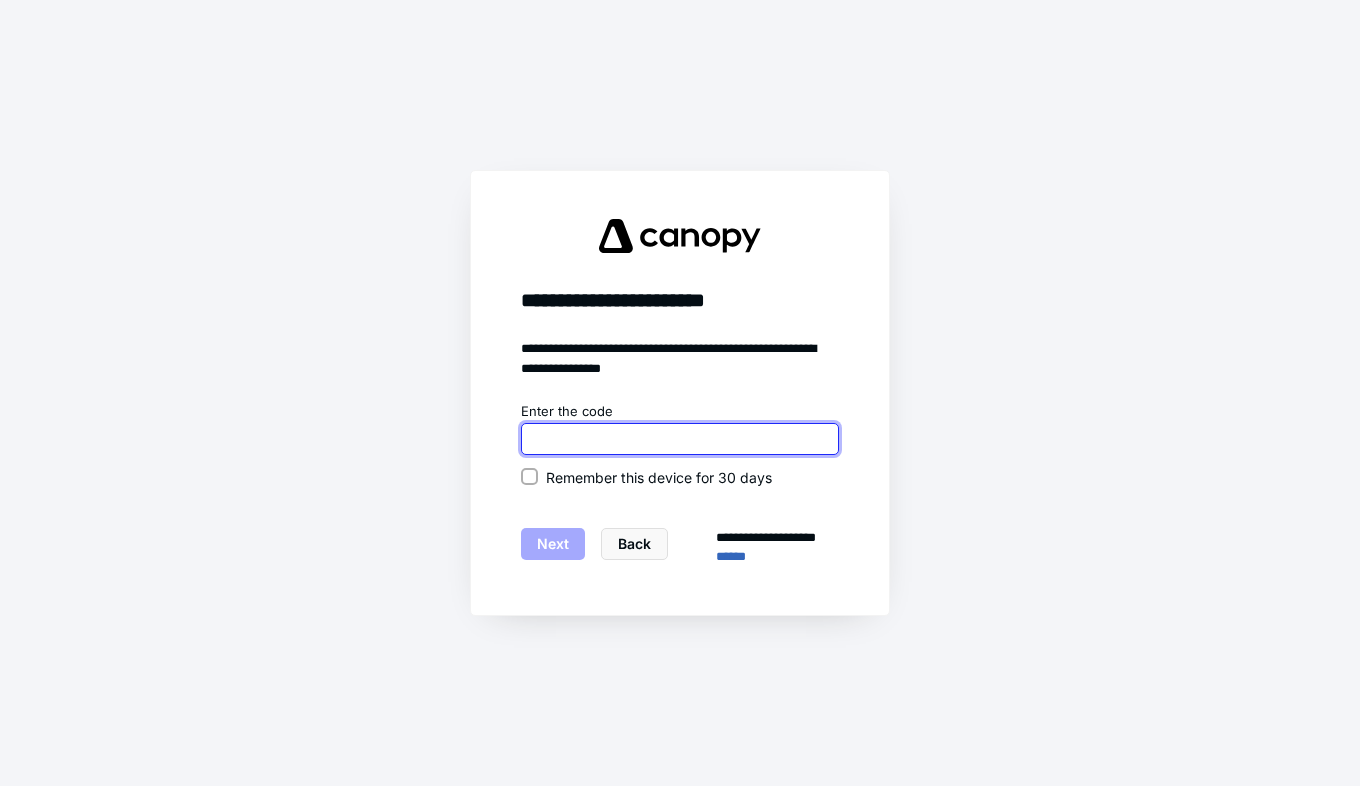 click at bounding box center [680, 439] 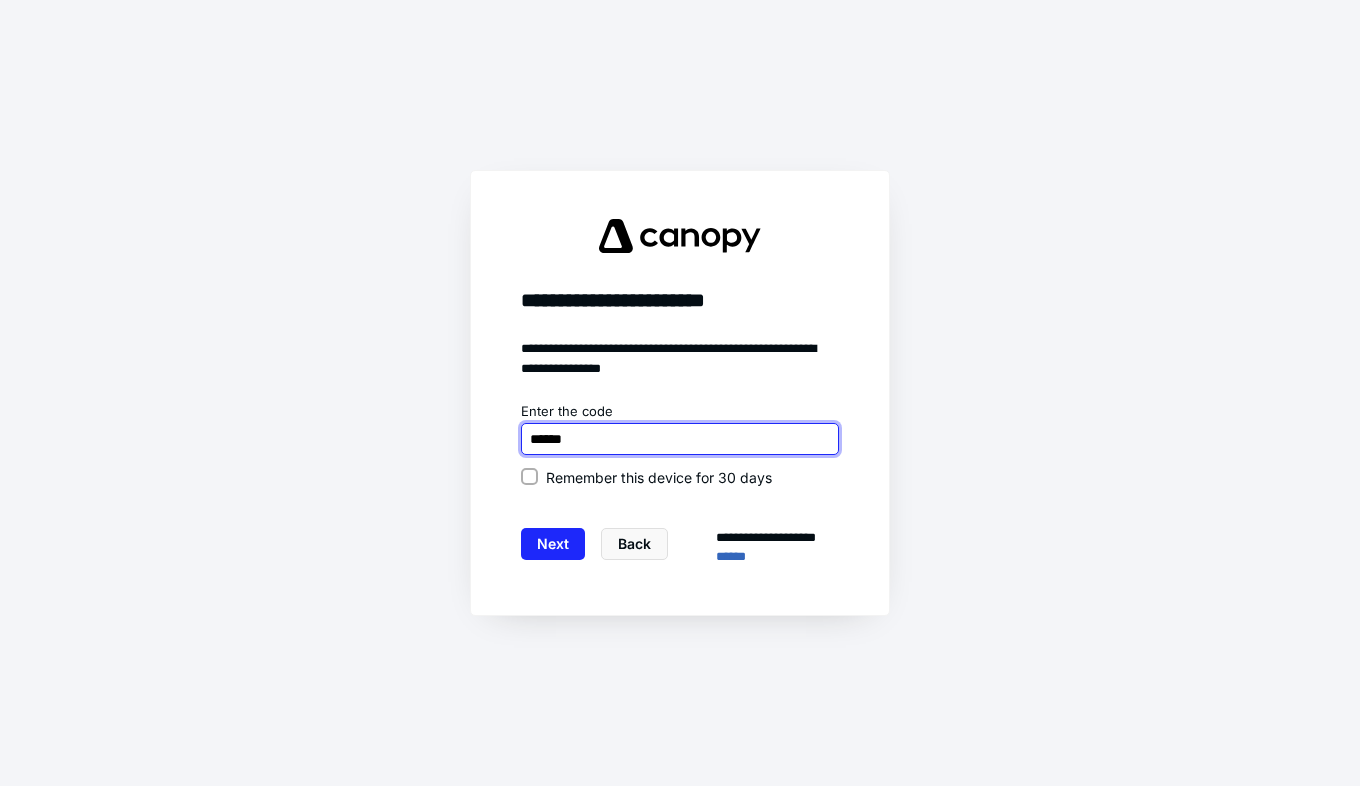 type on "******" 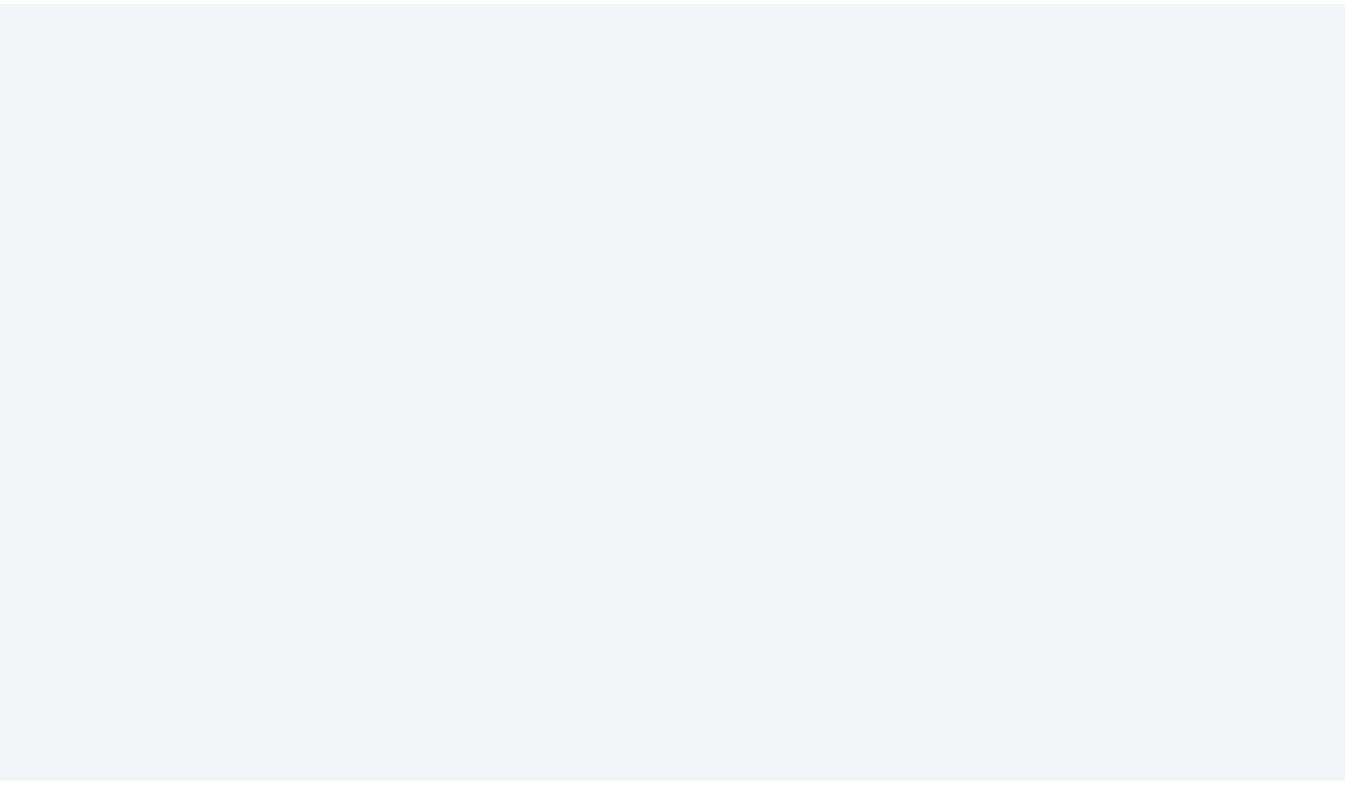scroll, scrollTop: 0, scrollLeft: 0, axis: both 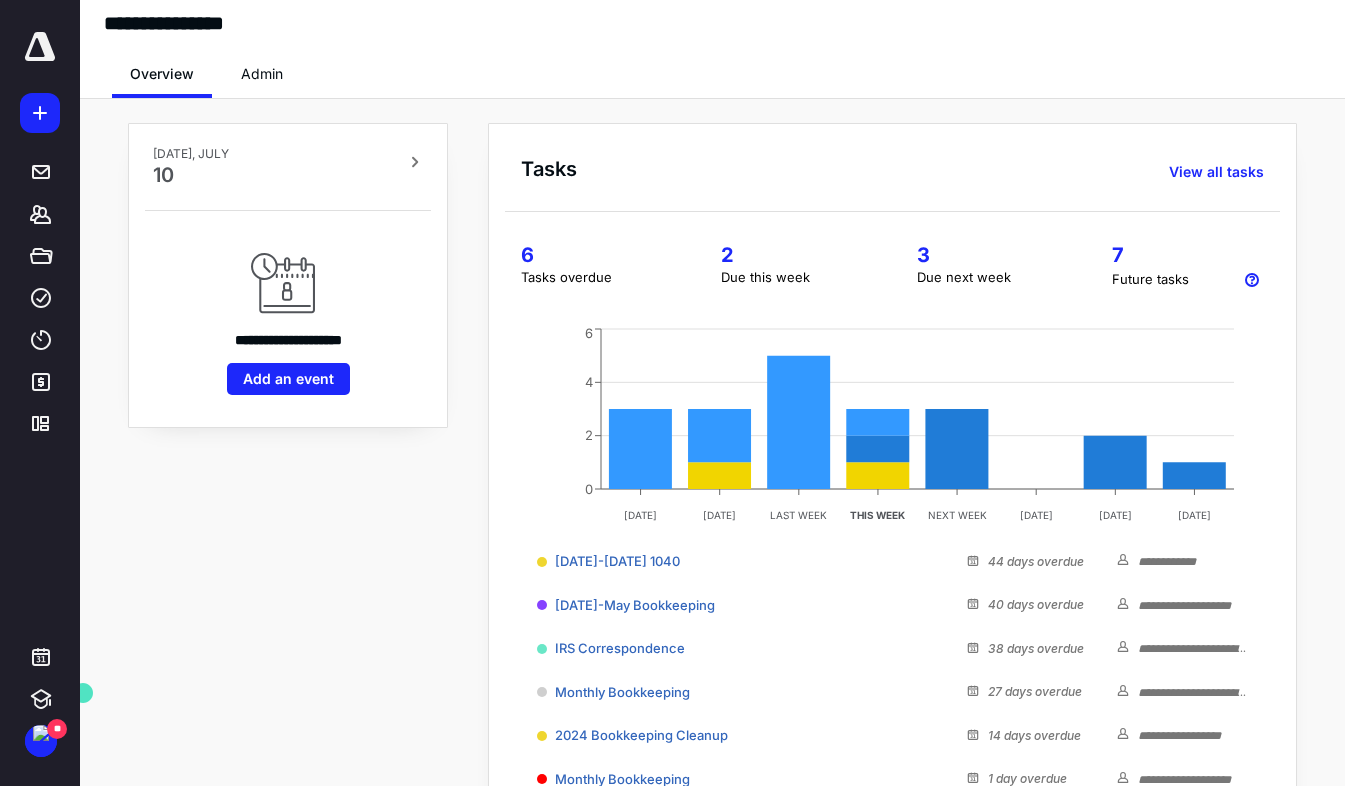 click 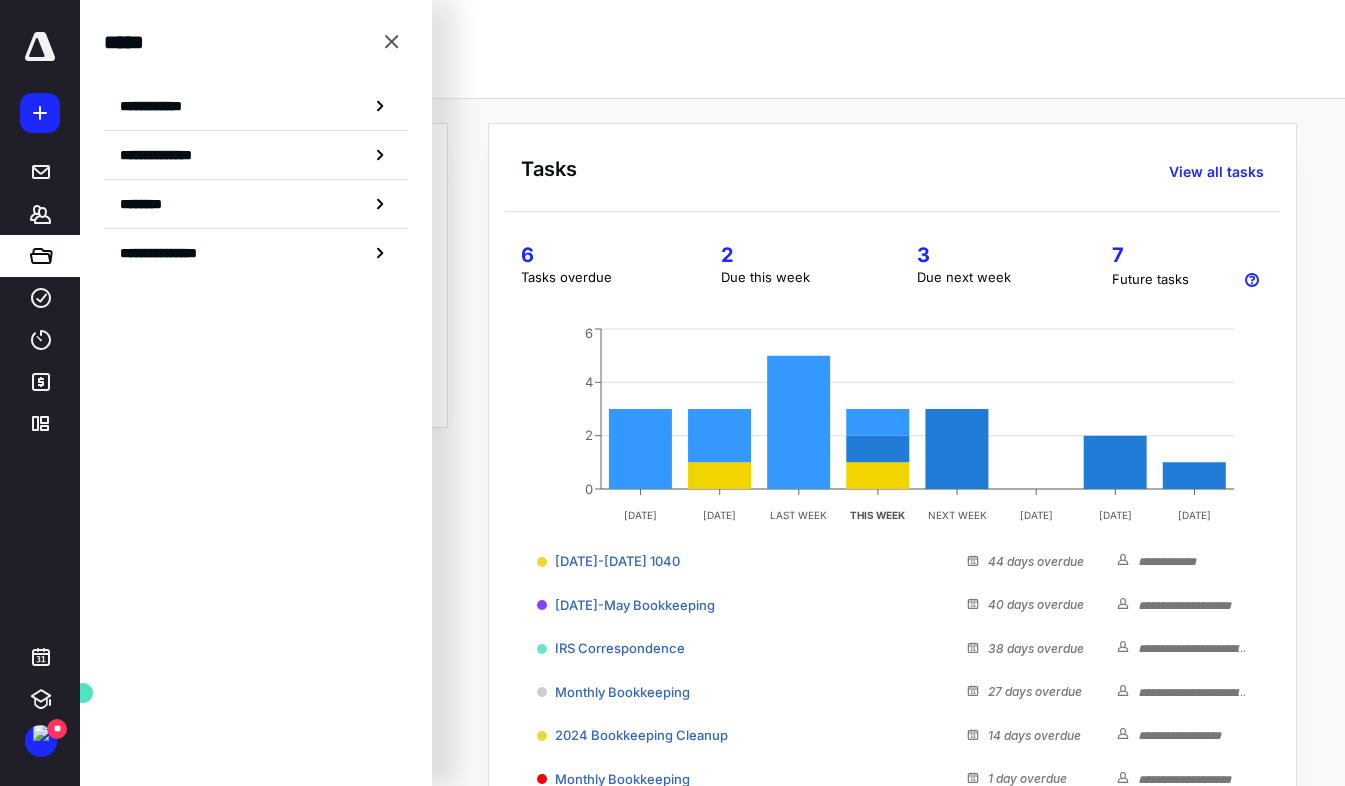 click on "**********" at bounding box center (157, 106) 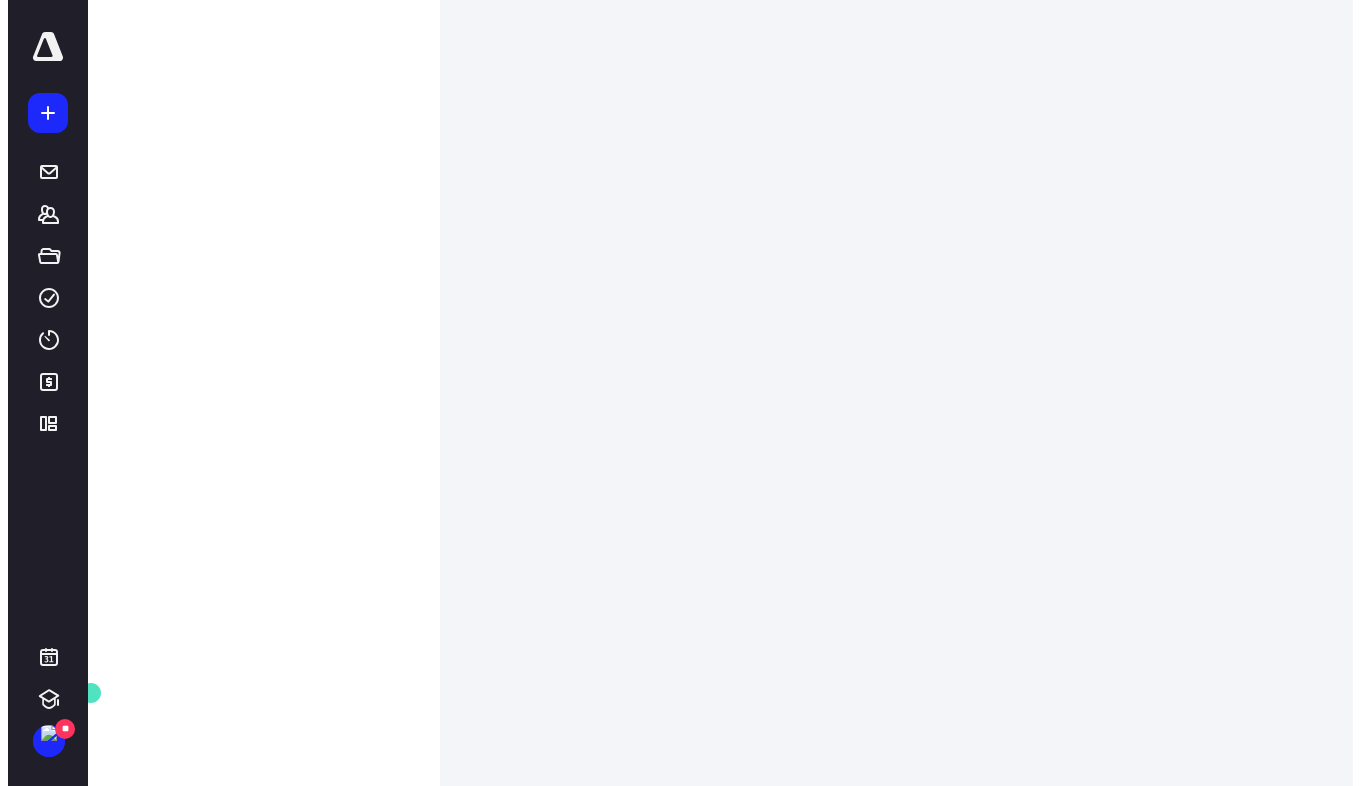 scroll, scrollTop: 0, scrollLeft: 0, axis: both 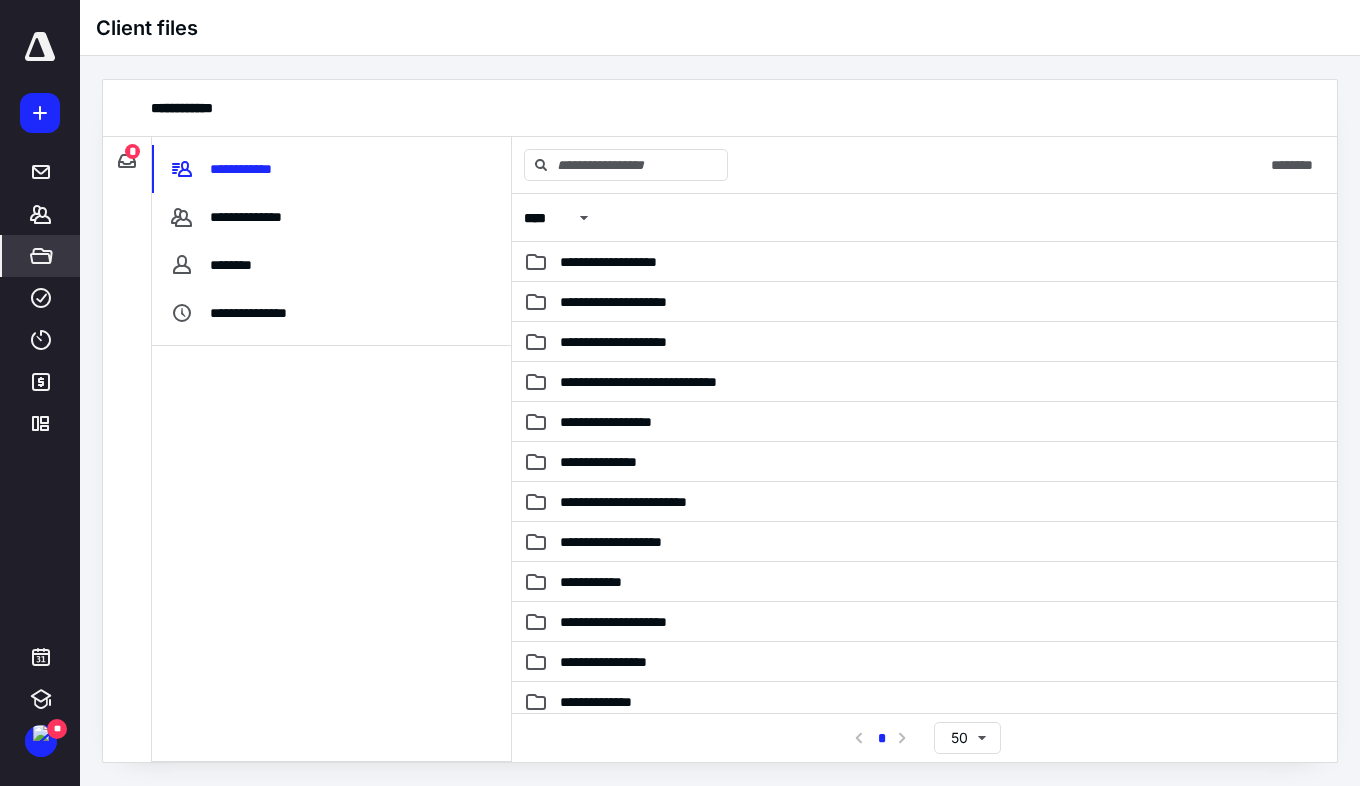 click on "**********" at bounding box center (605, 582) 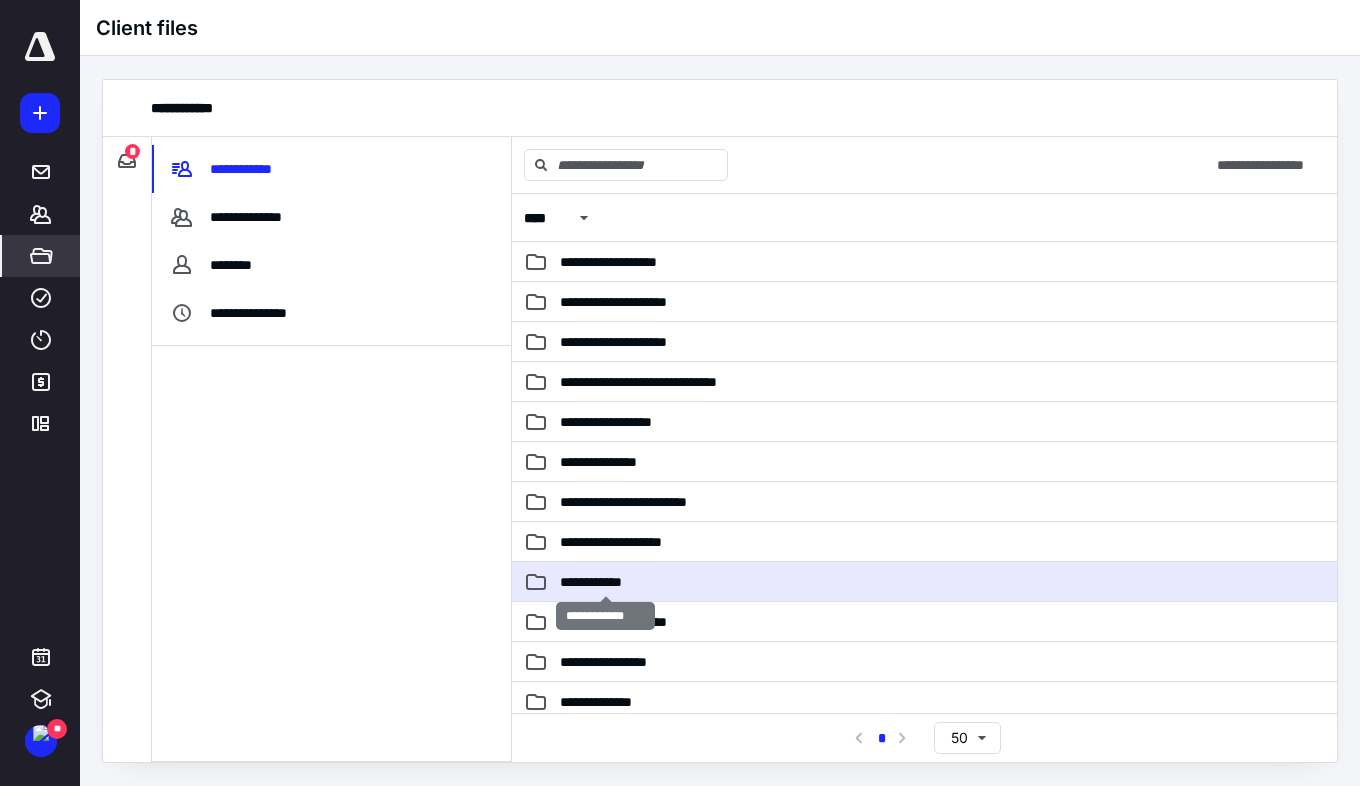 click on "**********" at bounding box center [605, 582] 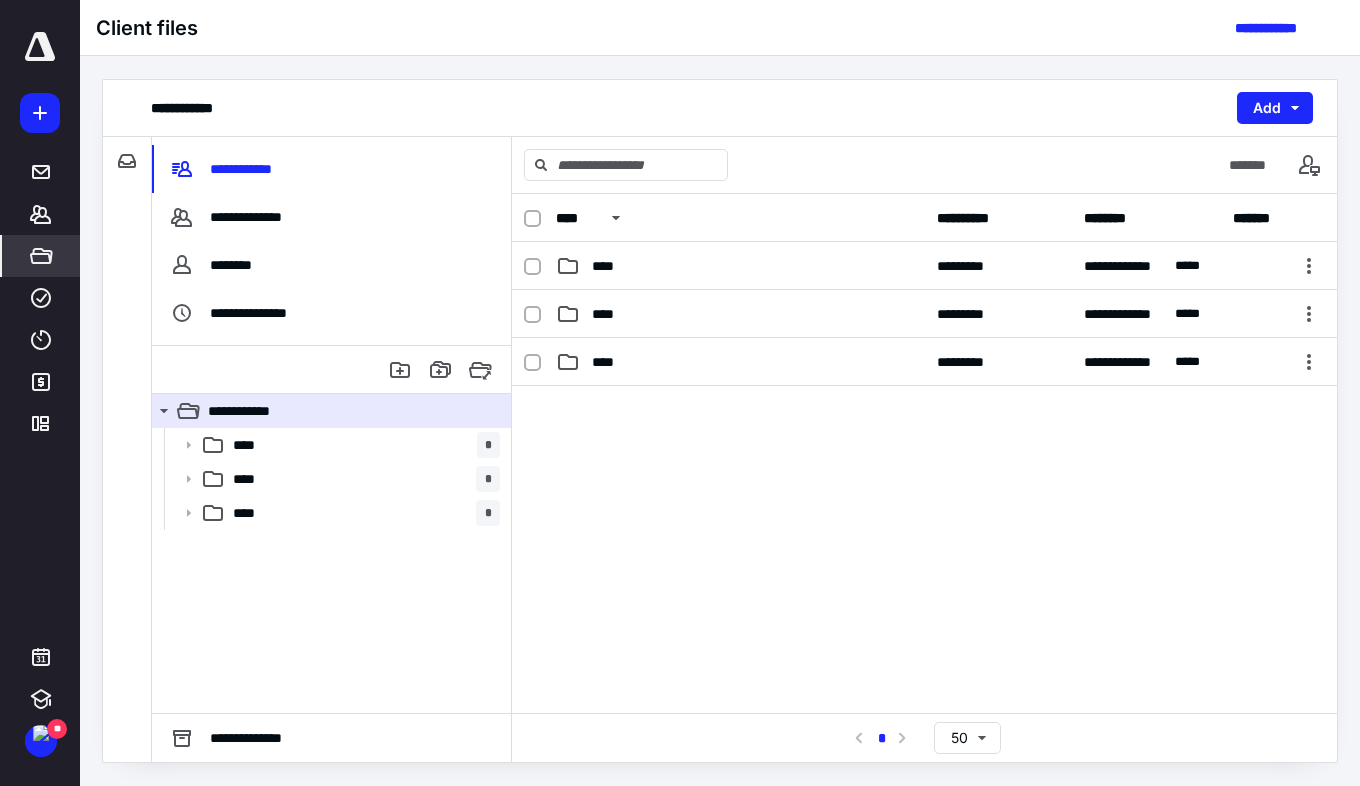 click on "****" at bounding box center (609, 362) 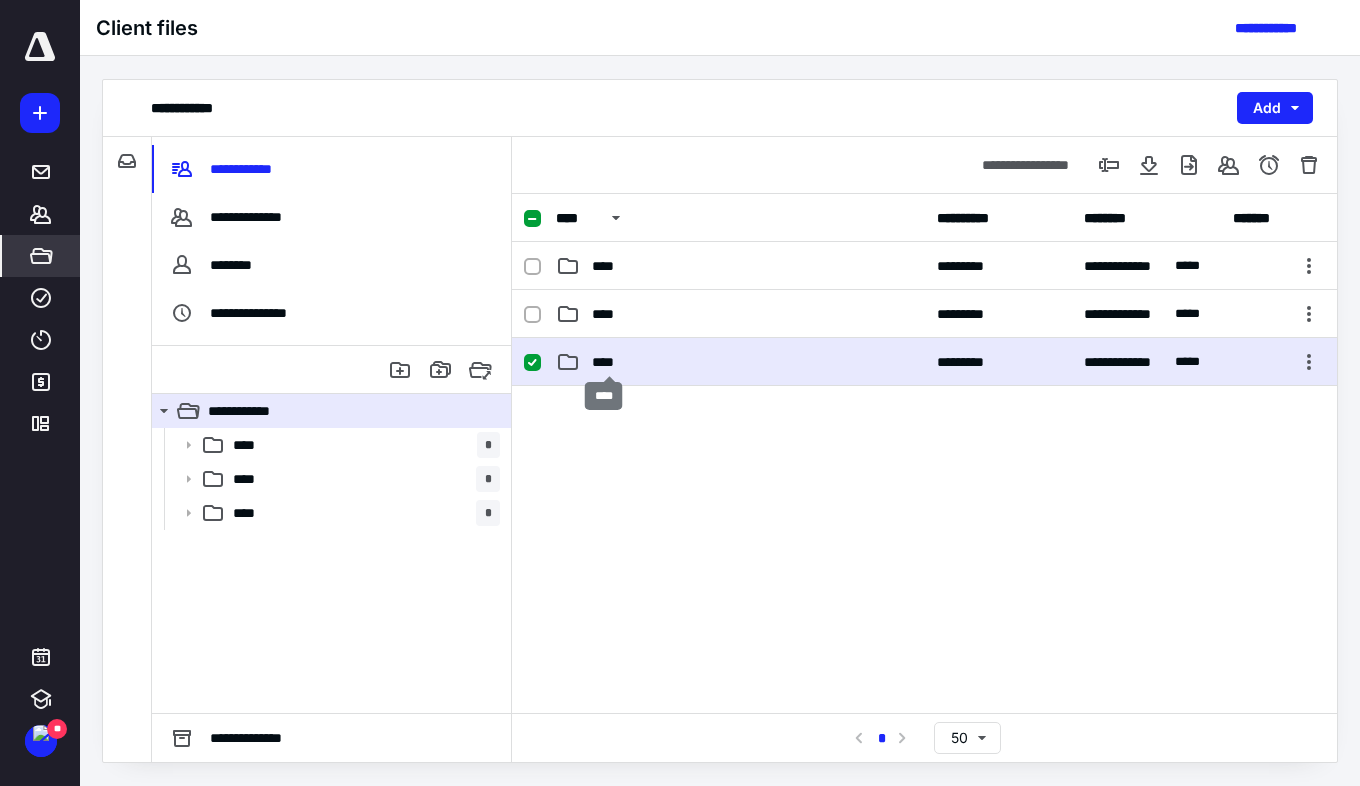 click on "****" at bounding box center (609, 362) 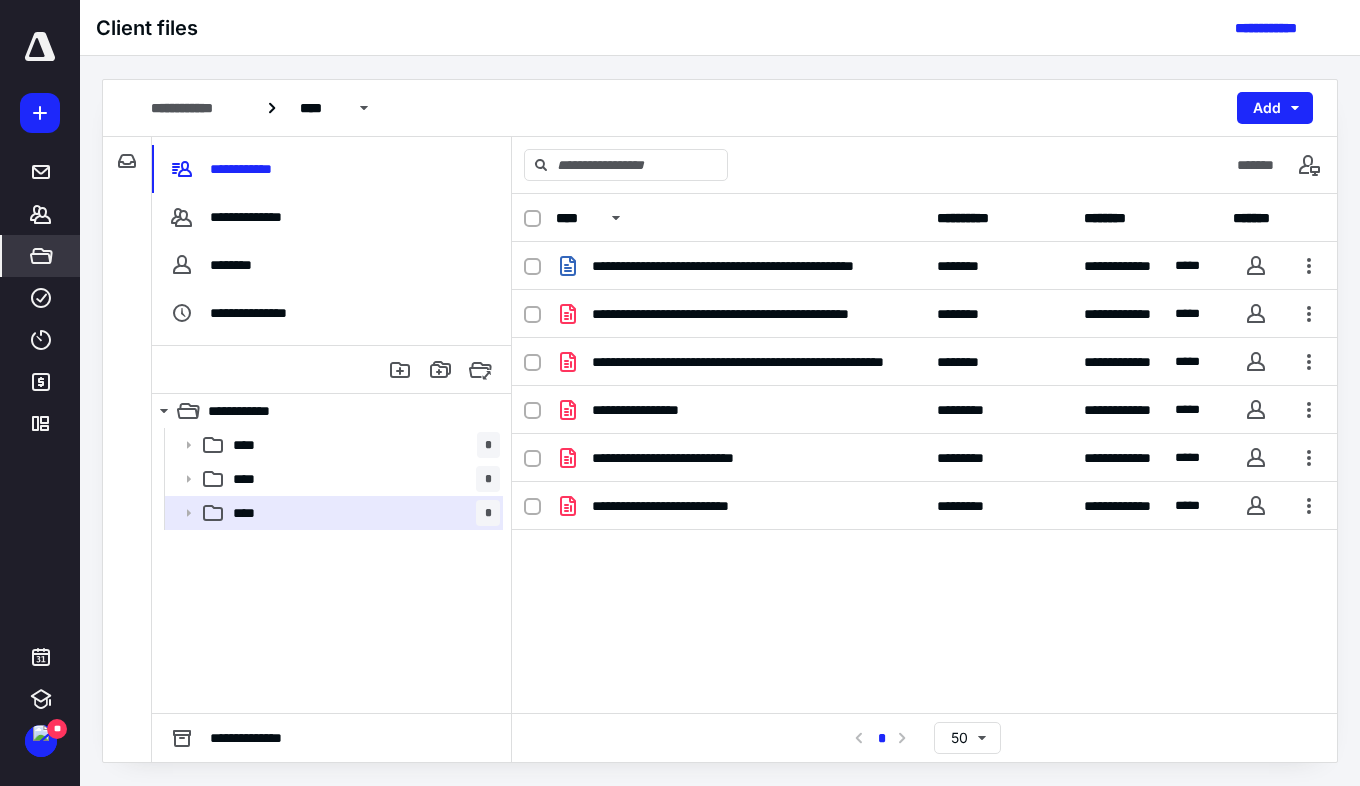 click on "**********" at bounding box center [331, 169] 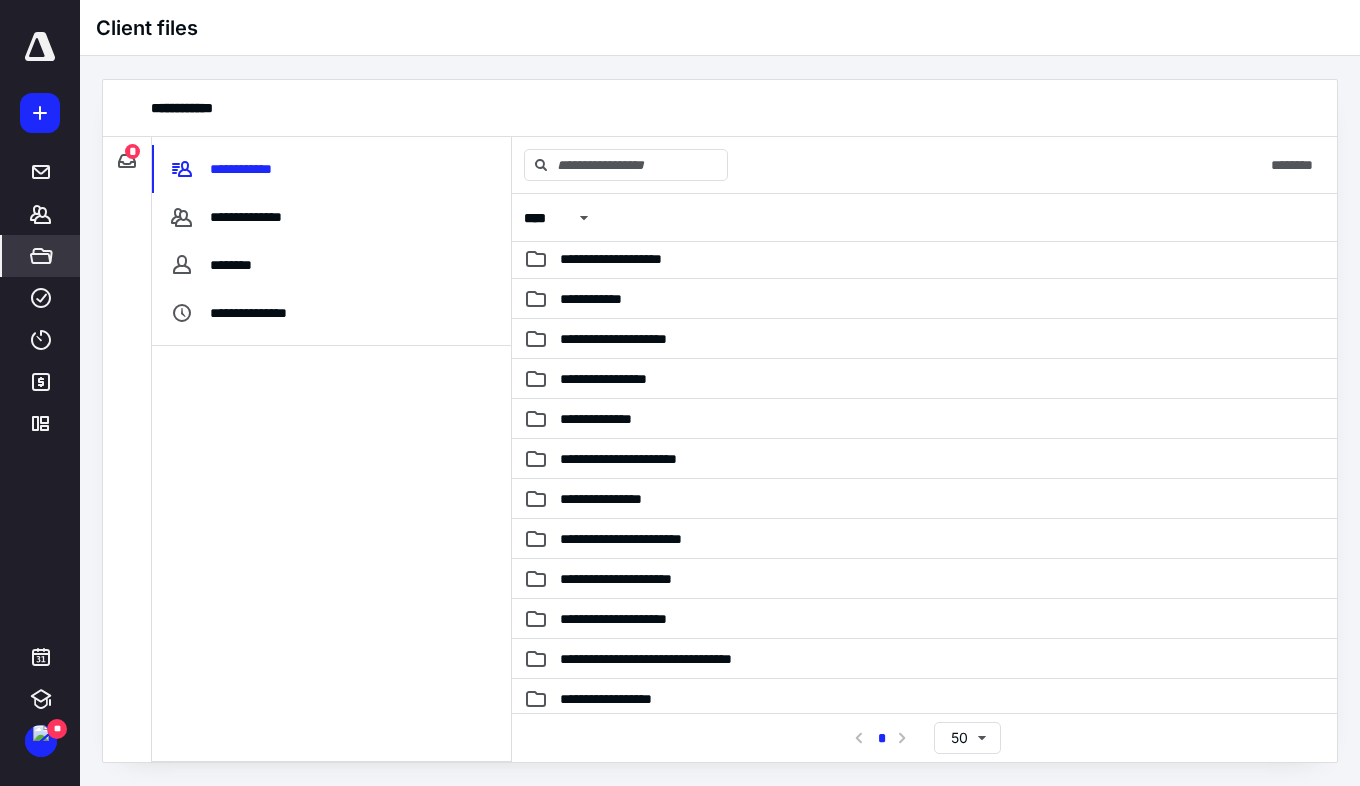 scroll, scrollTop: 289, scrollLeft: 0, axis: vertical 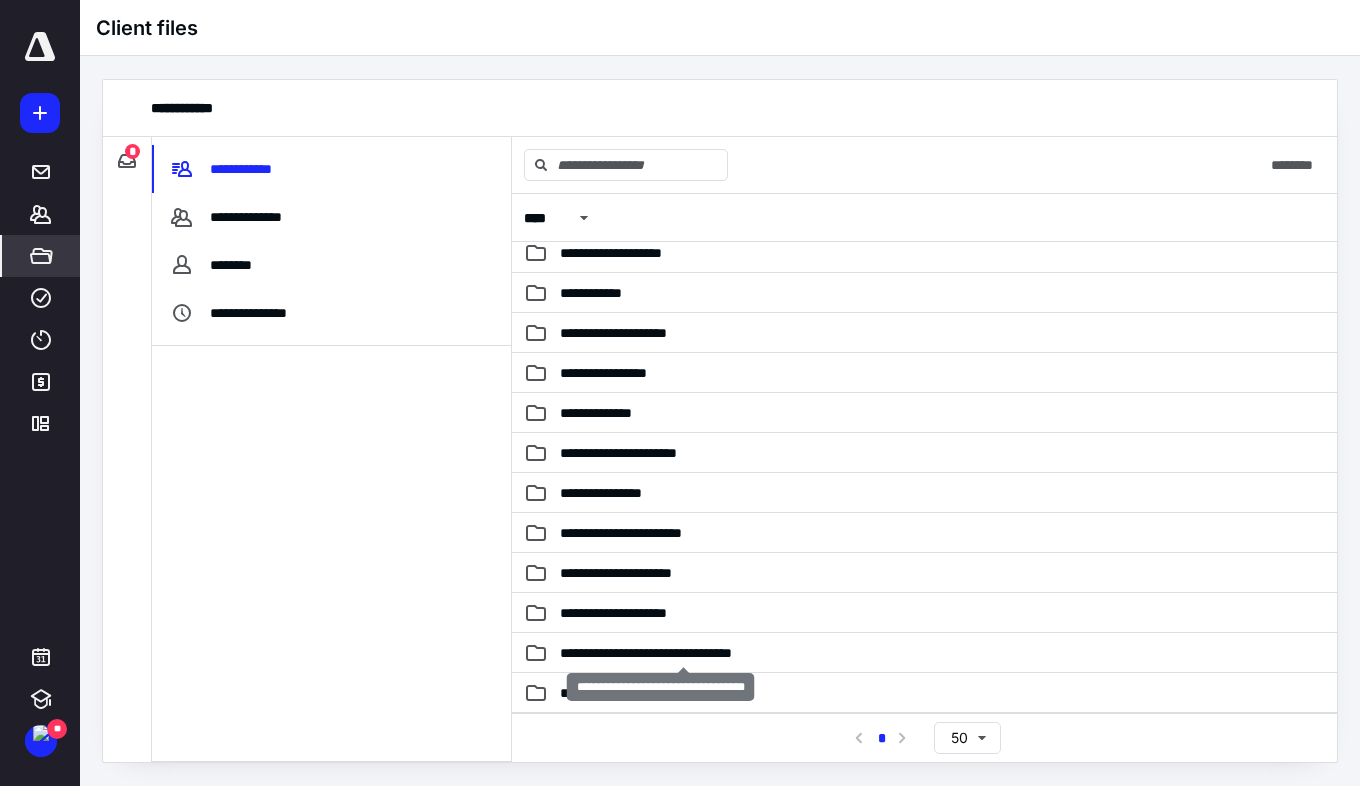 click on "**********" at bounding box center [683, 653] 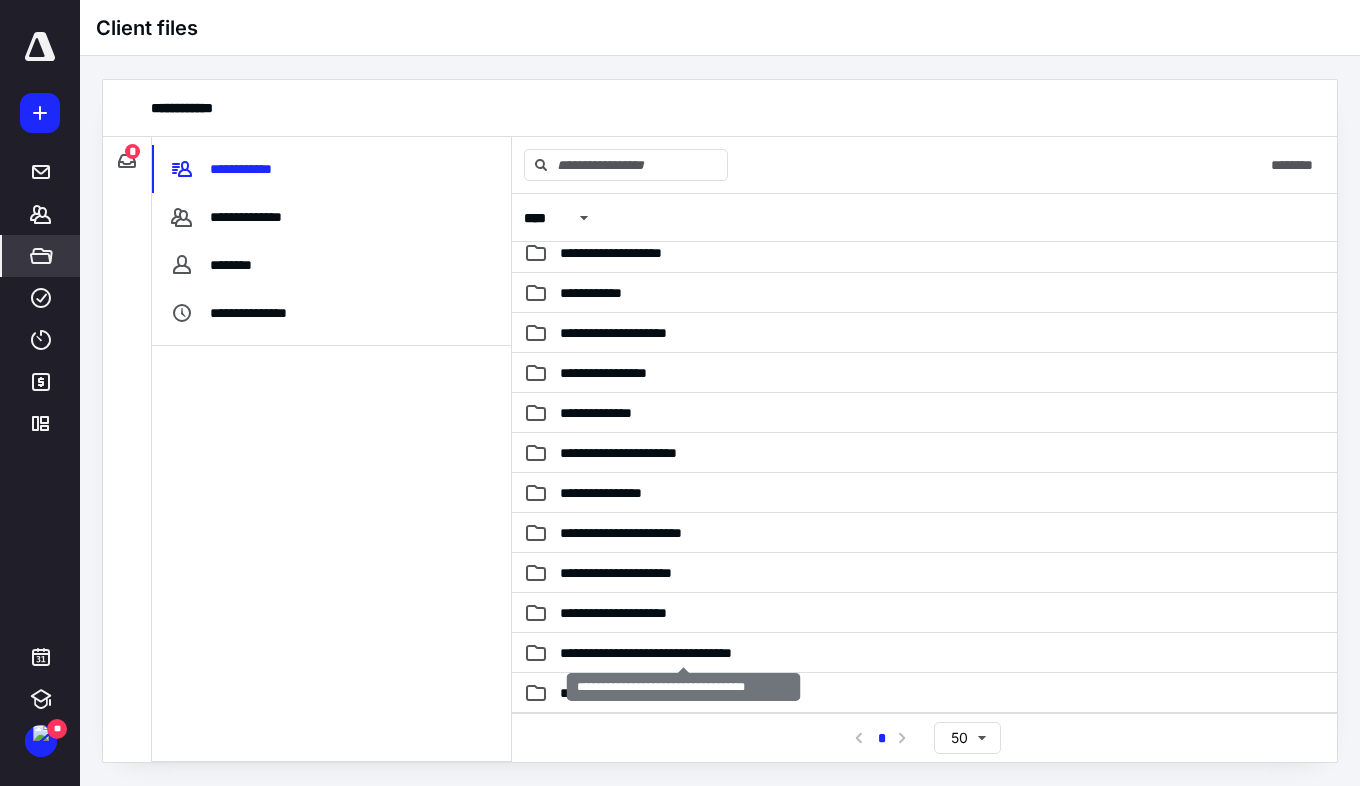 click on "**********" at bounding box center (683, 653) 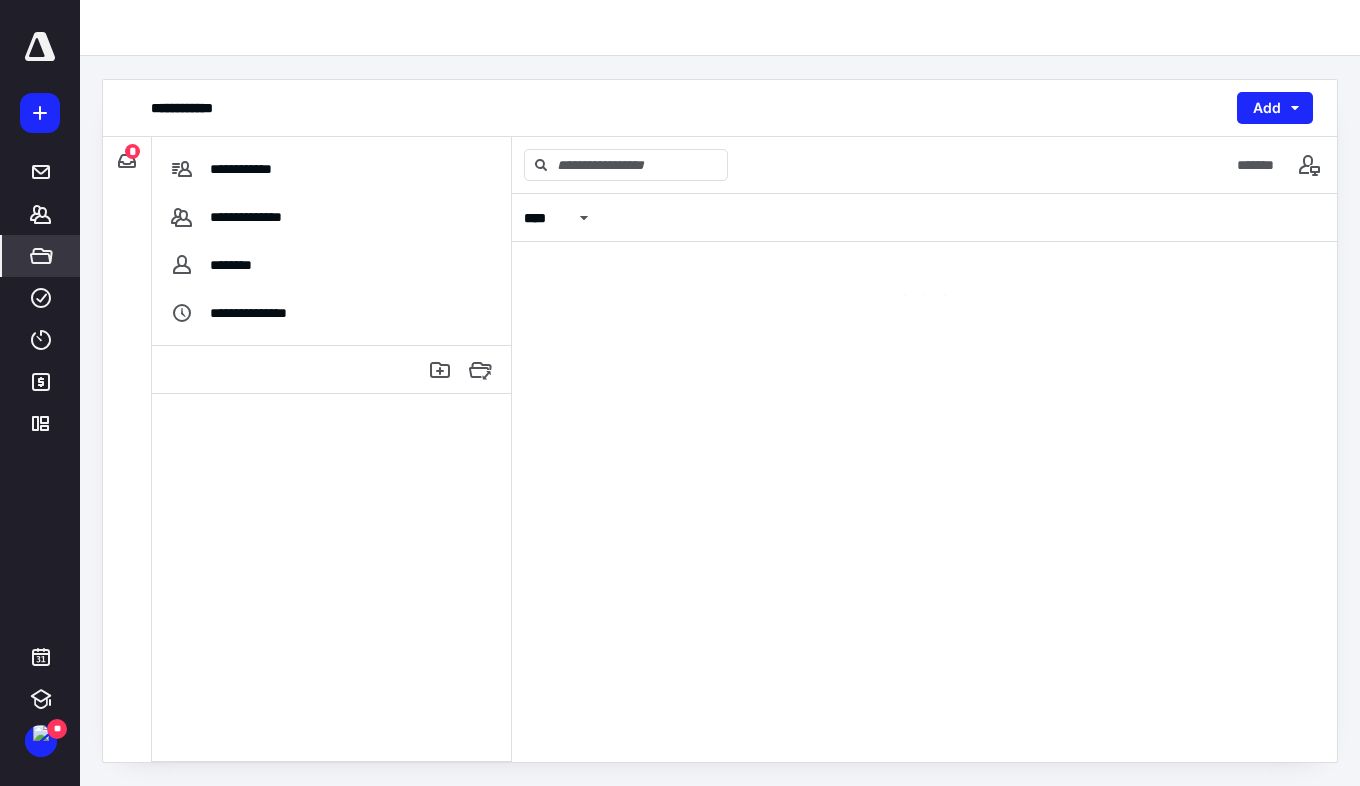 scroll, scrollTop: 0, scrollLeft: 0, axis: both 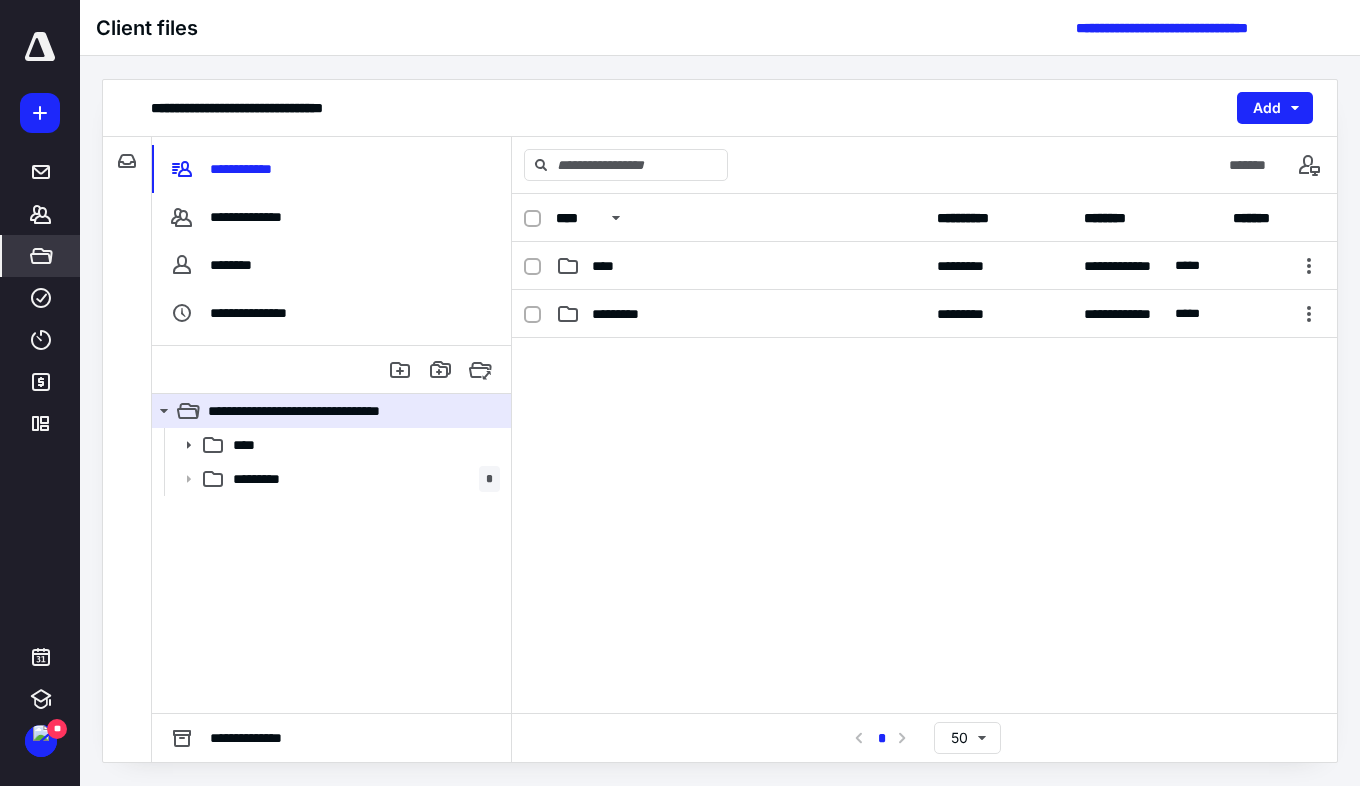 click on "*********" at bounding box center [269, 479] 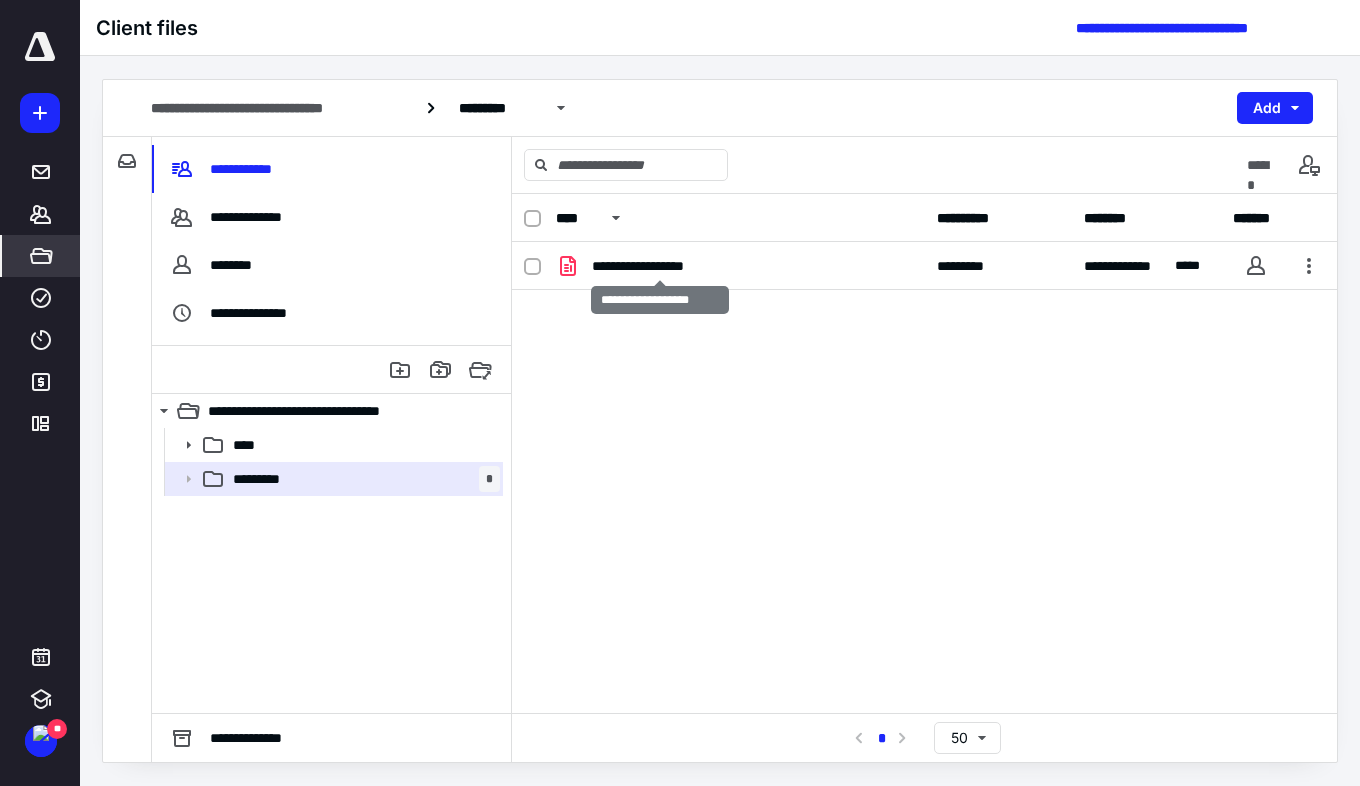 click on "**********" at bounding box center (660, 266) 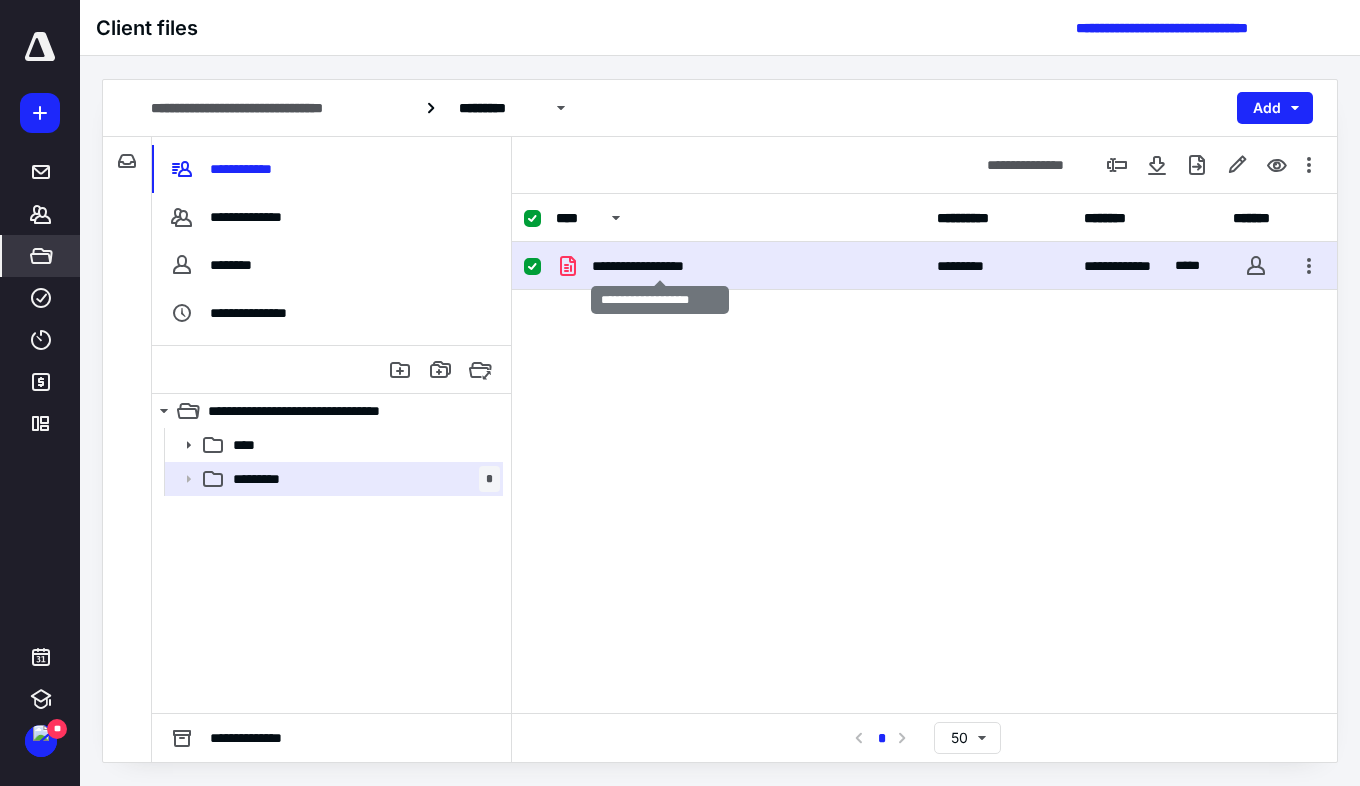 click on "**********" at bounding box center [660, 266] 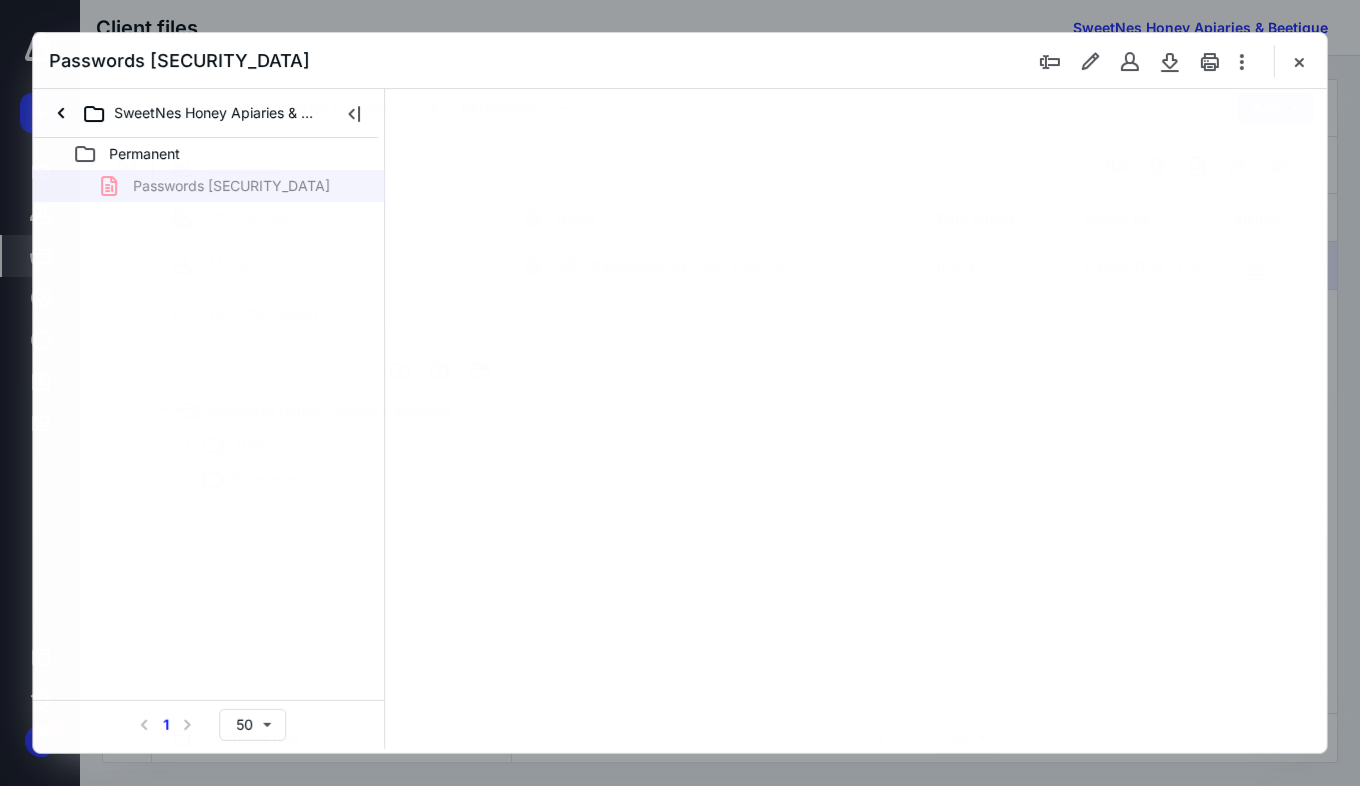scroll, scrollTop: 0, scrollLeft: 0, axis: both 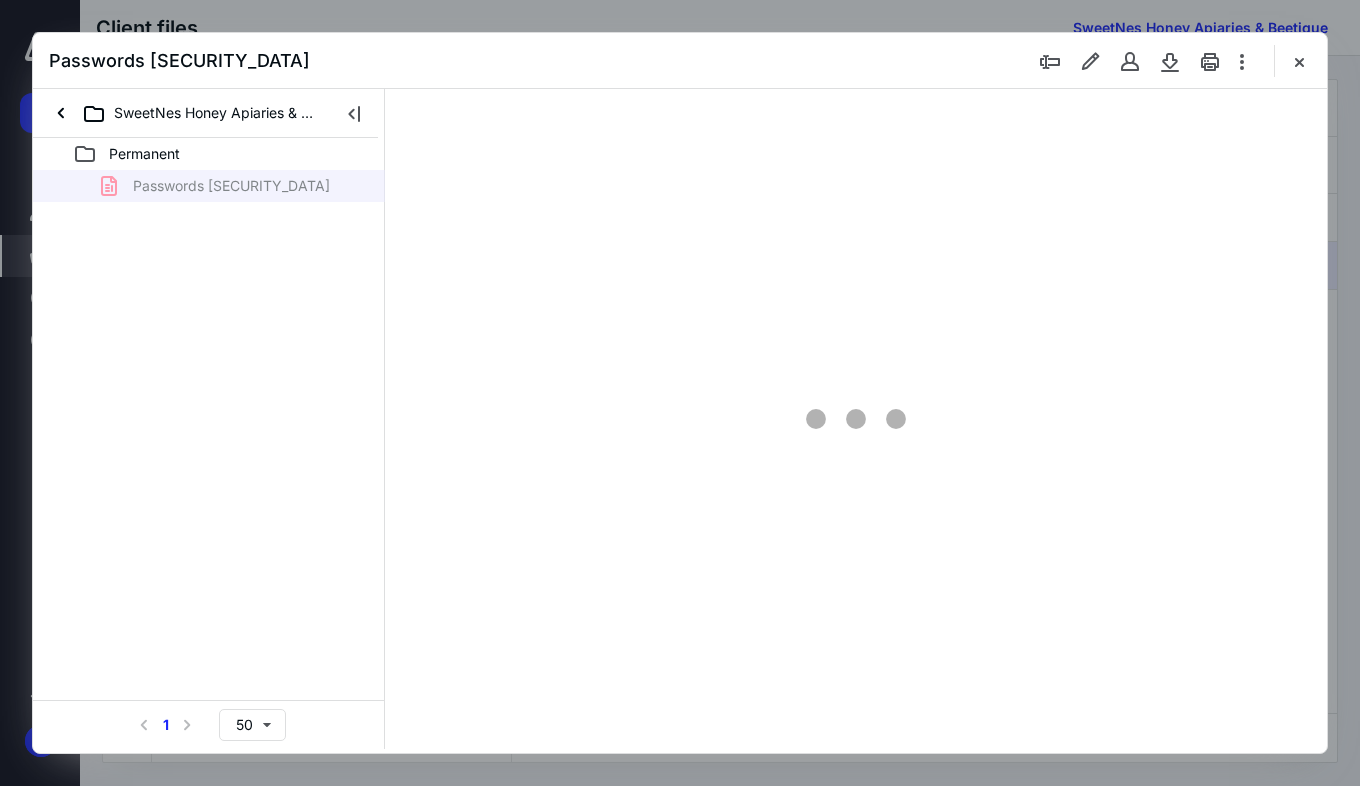 type on "73" 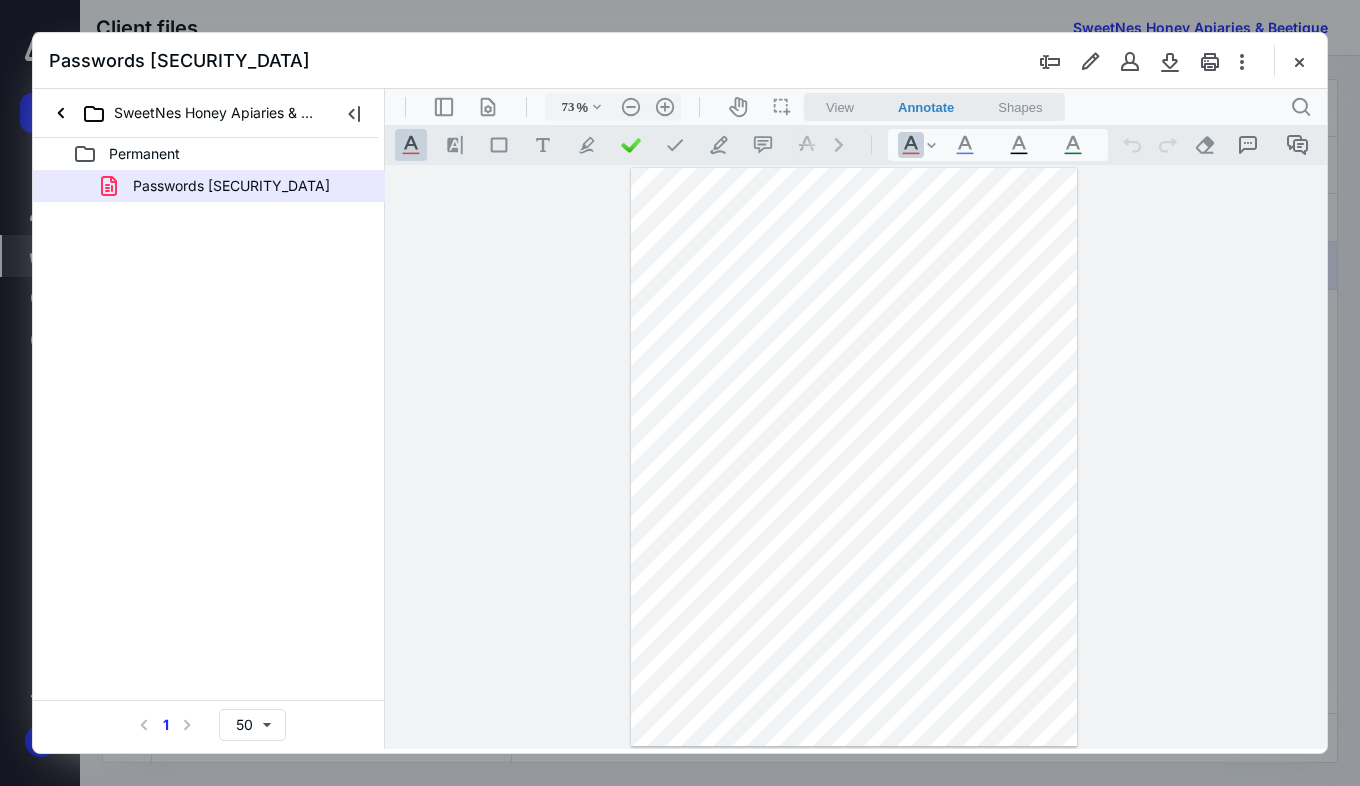 click on ".cls-1{fill:#abb0c4;} icon - tool - text - free text" at bounding box center (543, 145) 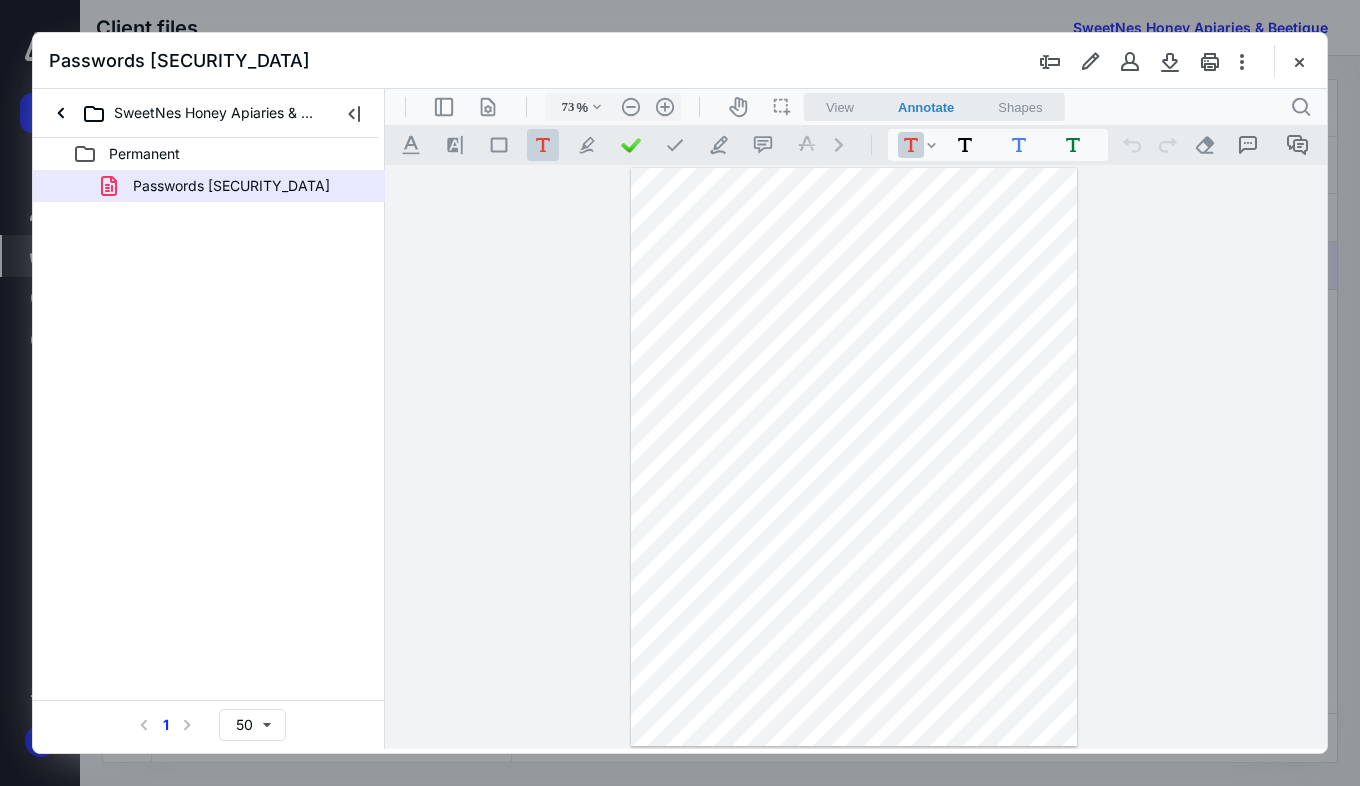 click at bounding box center [854, 457] 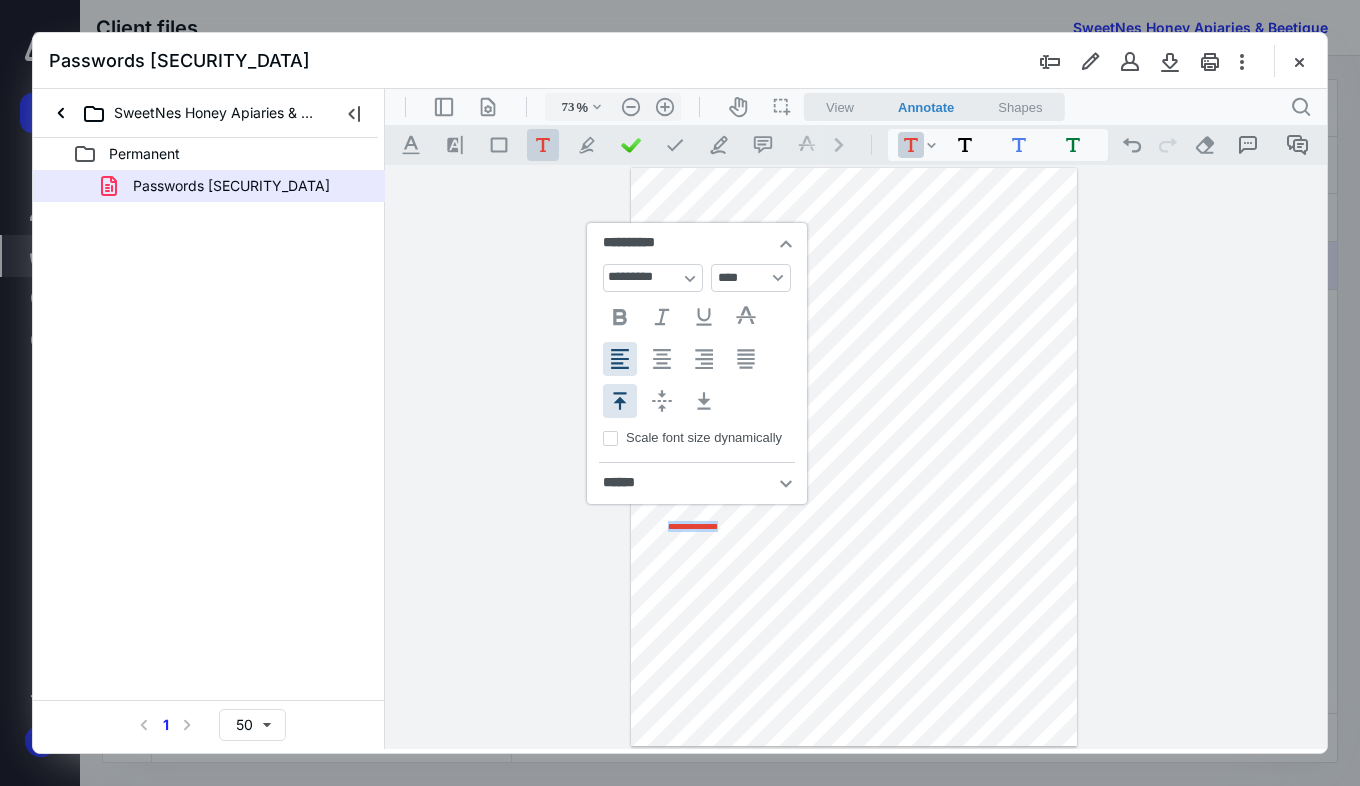 type 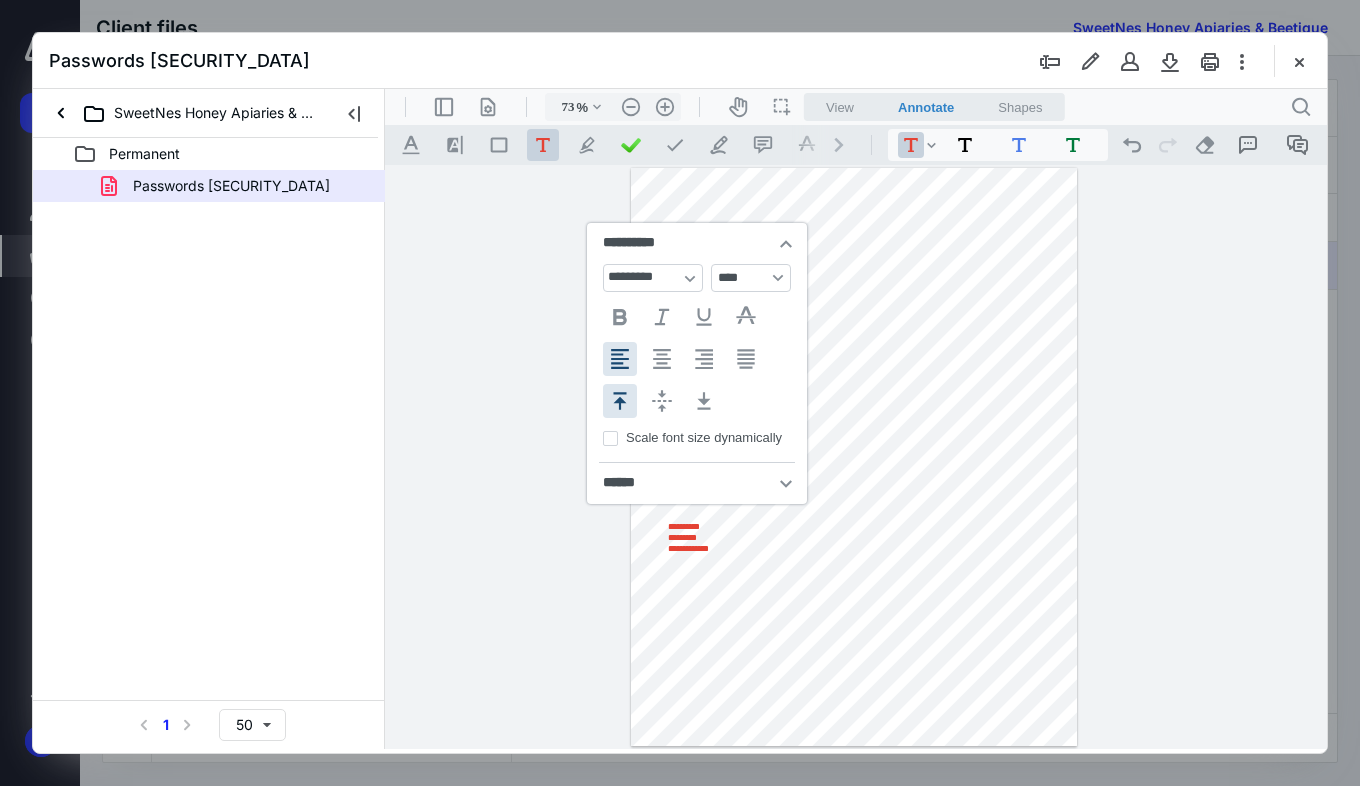 click on "View Annotate Shapes Annotate .cls-1{fill:#abb0c4;} icon - chevron - down View Annotate Shapes" at bounding box center (1041, 107) 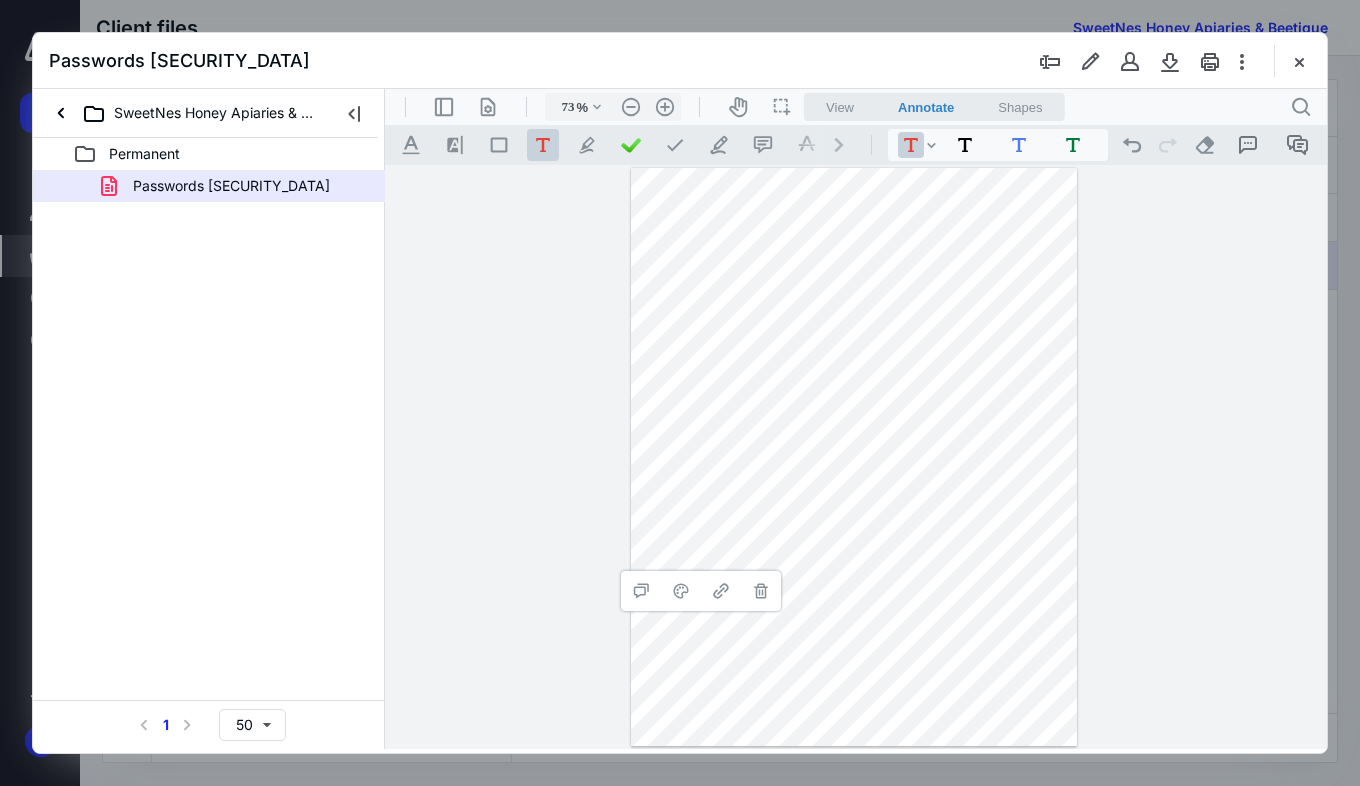 click on "**********" at bounding box center [856, 457] 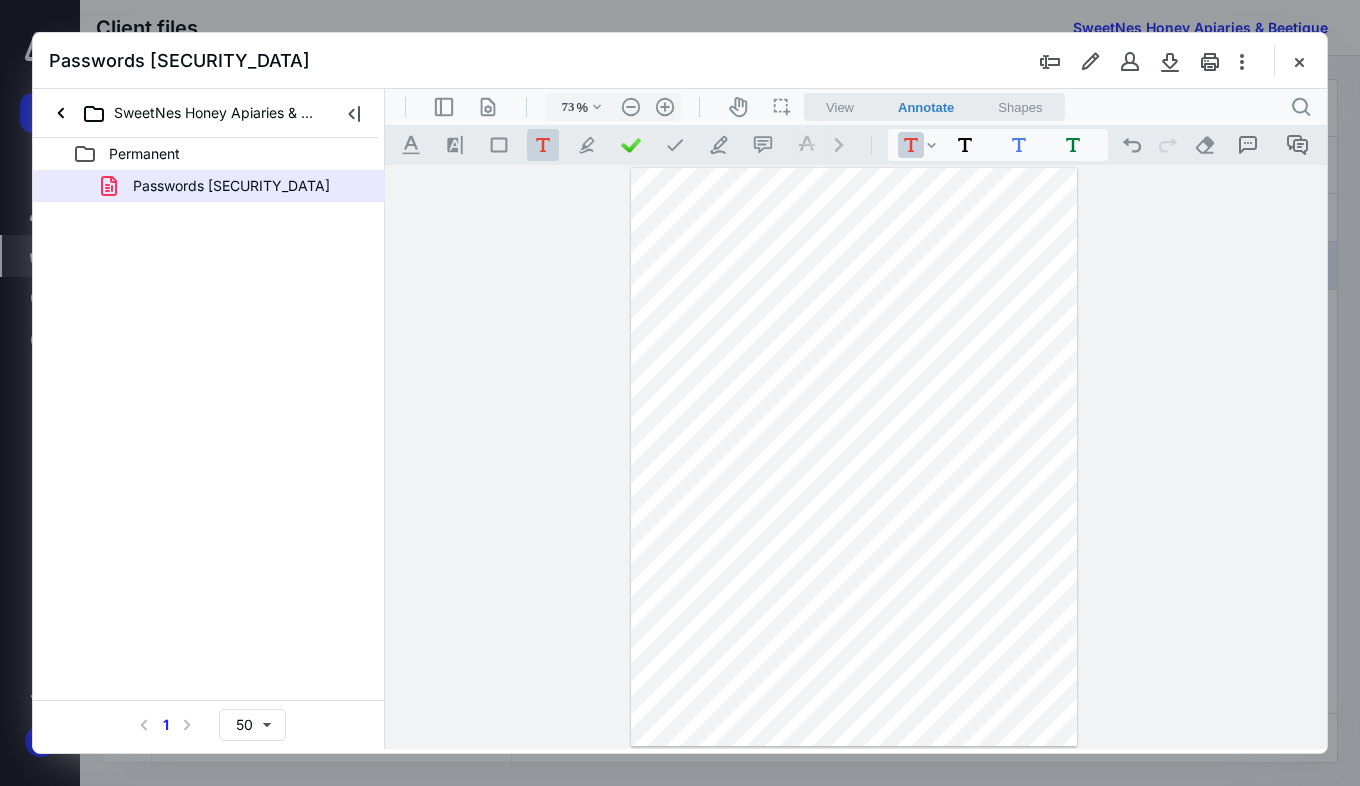 click on "**********" at bounding box center [854, 457] 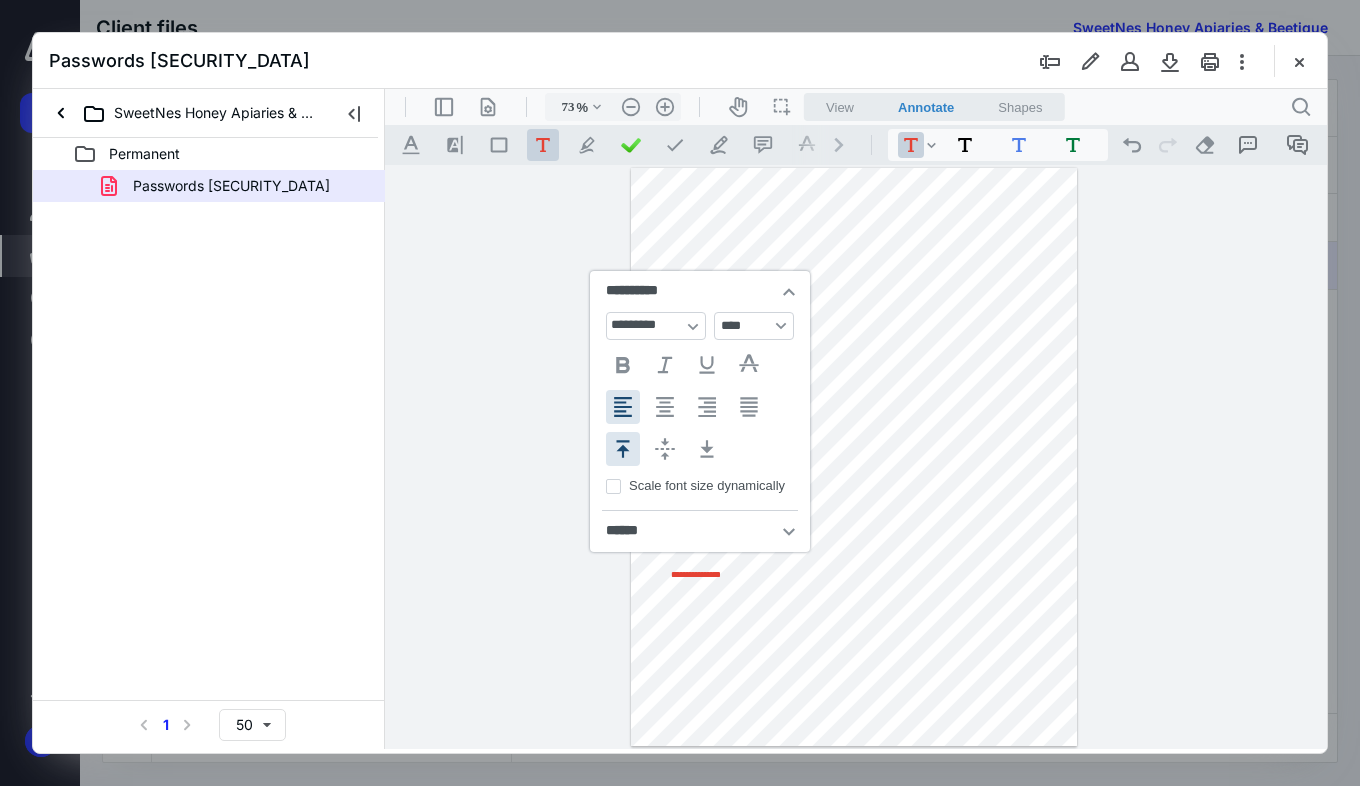type 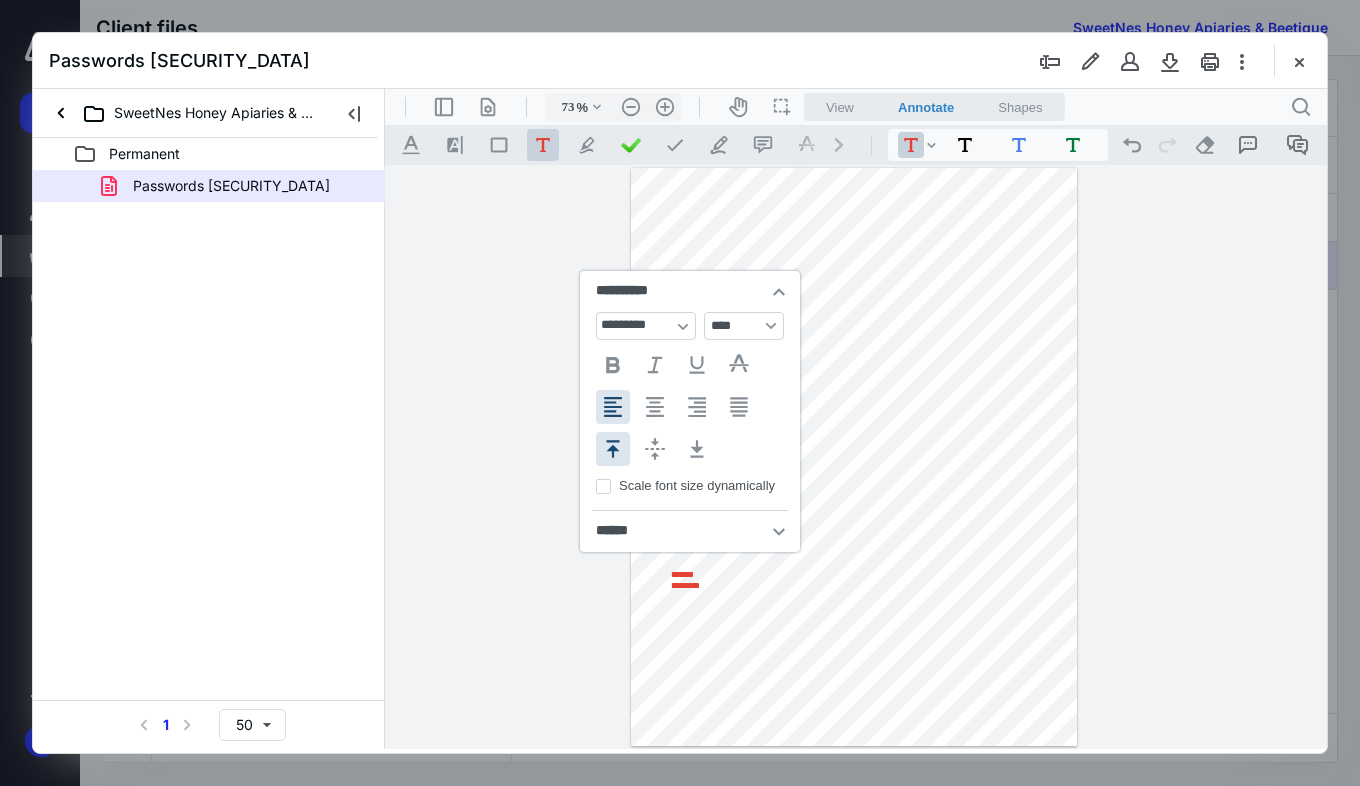 scroll, scrollTop: 0, scrollLeft: 0, axis: both 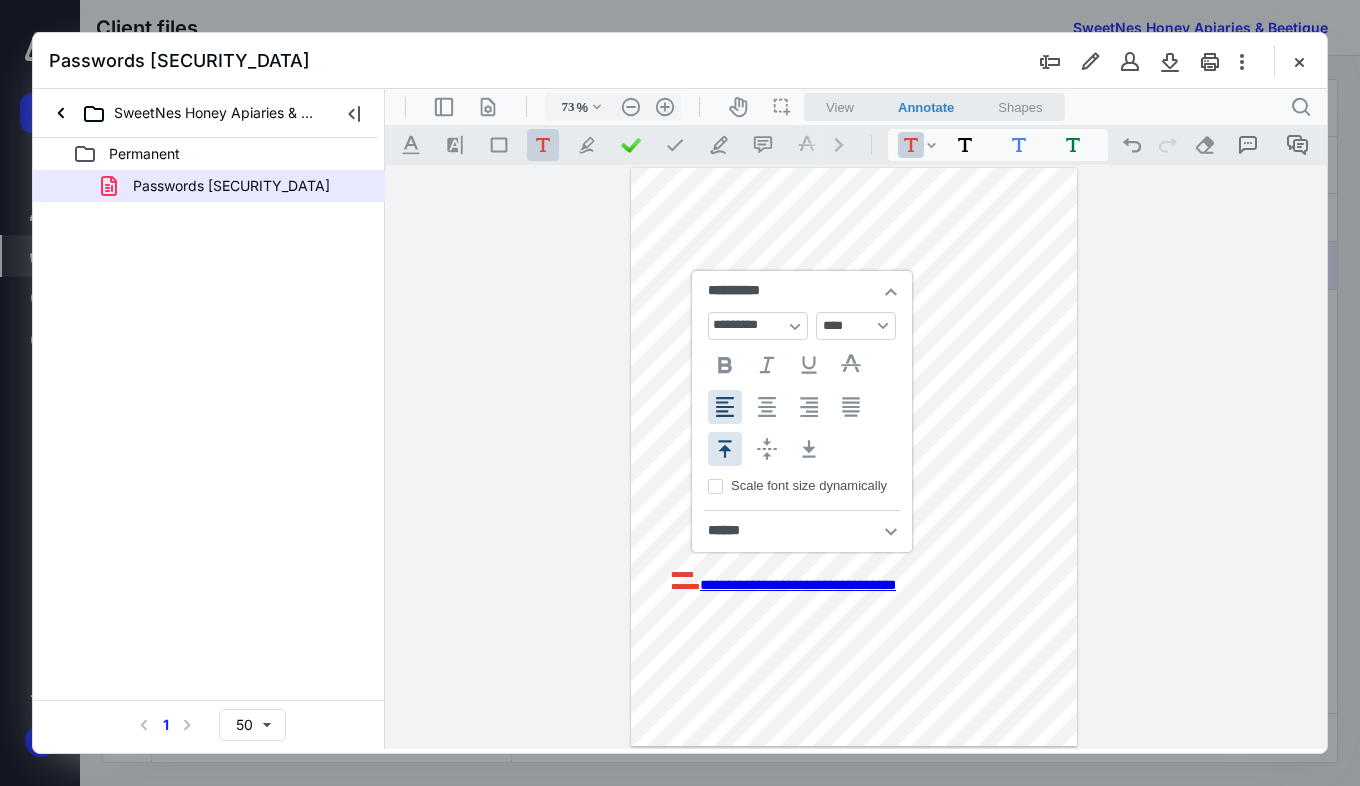 click on "Scale font size dynamically" at bounding box center [715, 486] 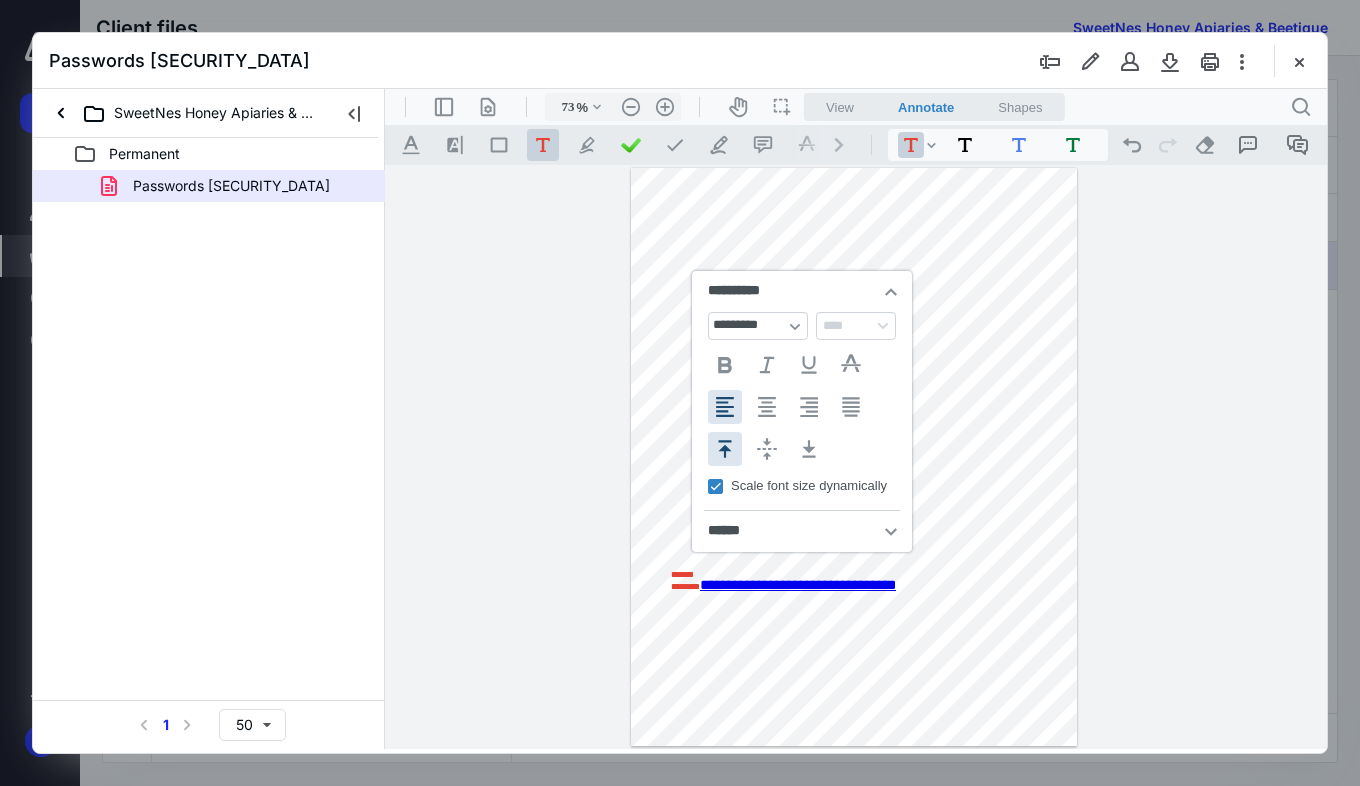 click on "Scale font size dynamically" at bounding box center (715, 486) 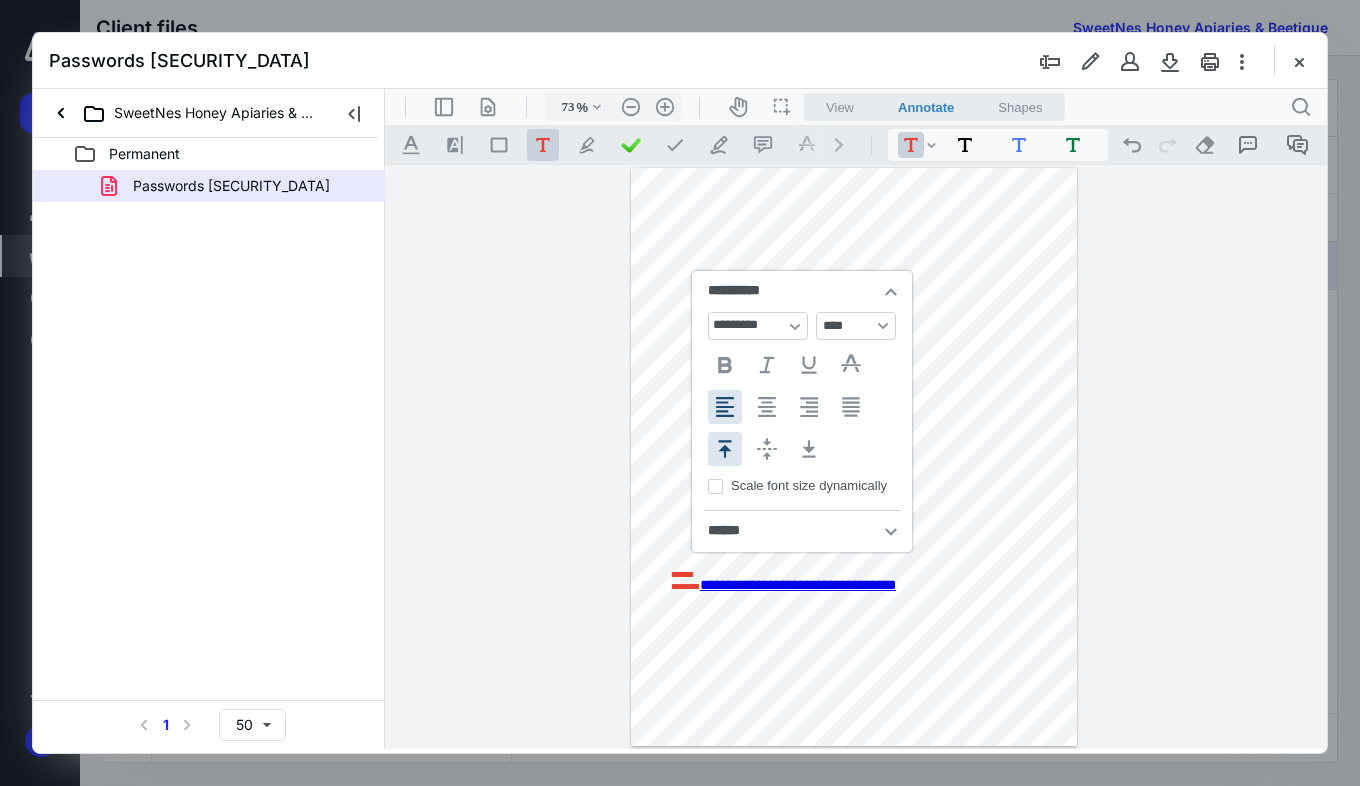 click on "**********" at bounding box center [802, 531] 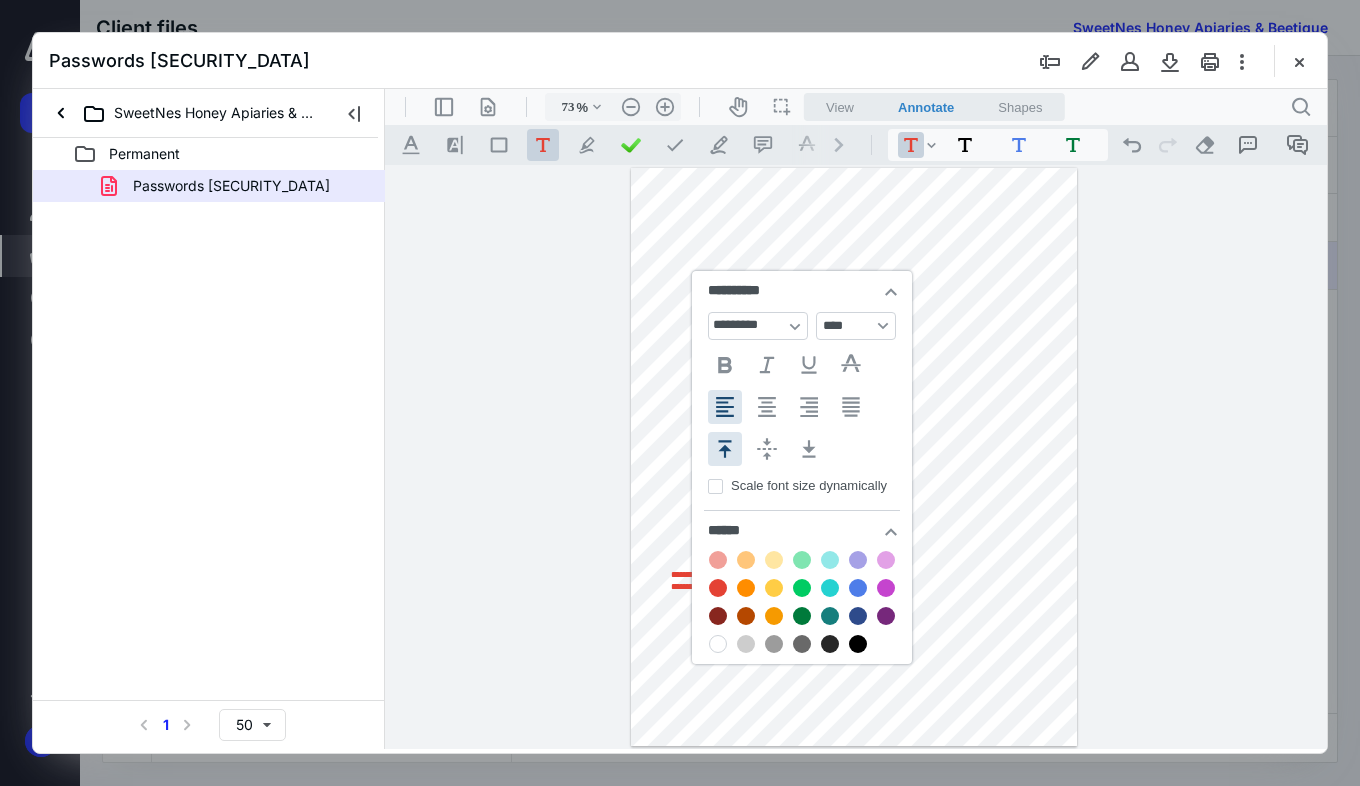 click on "**********" at bounding box center (802, 531) 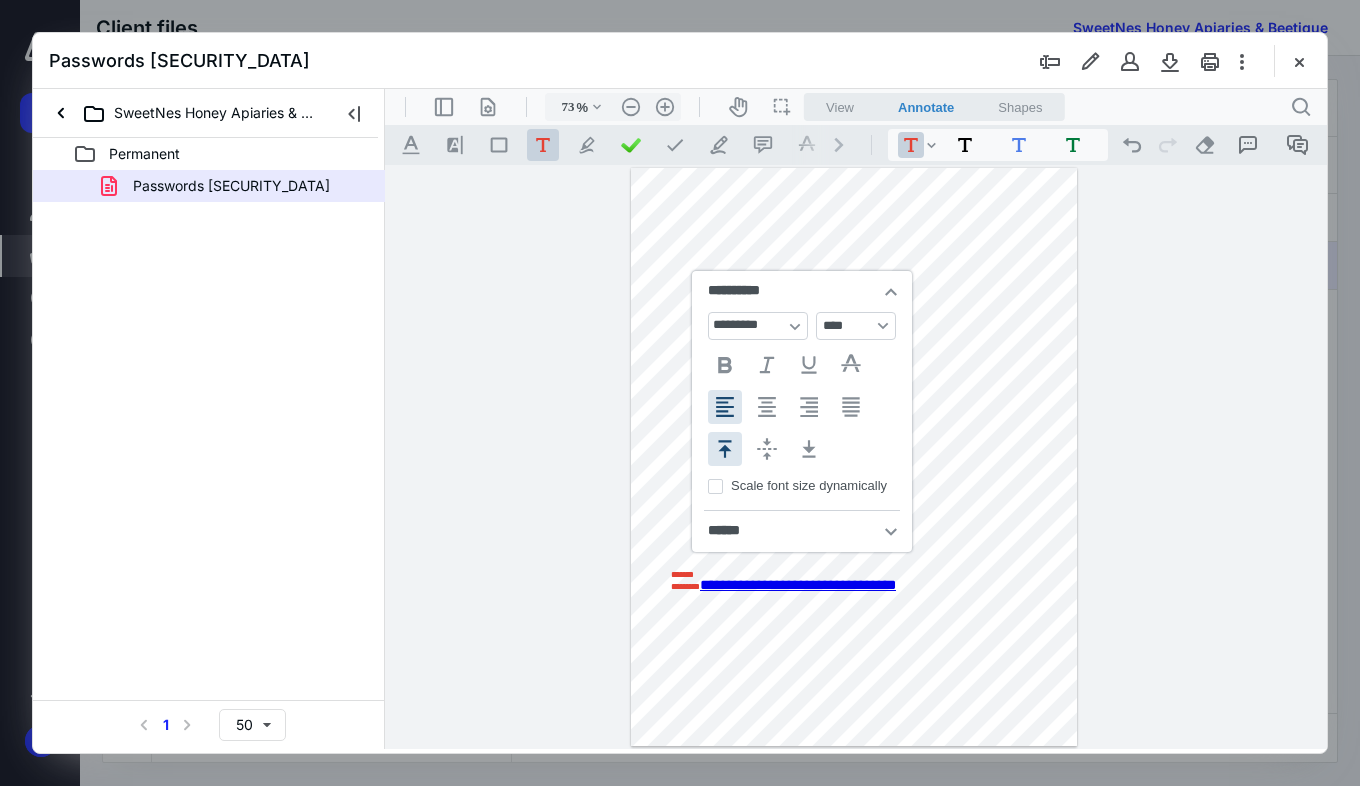 click on "********" at bounding box center [685, 586] 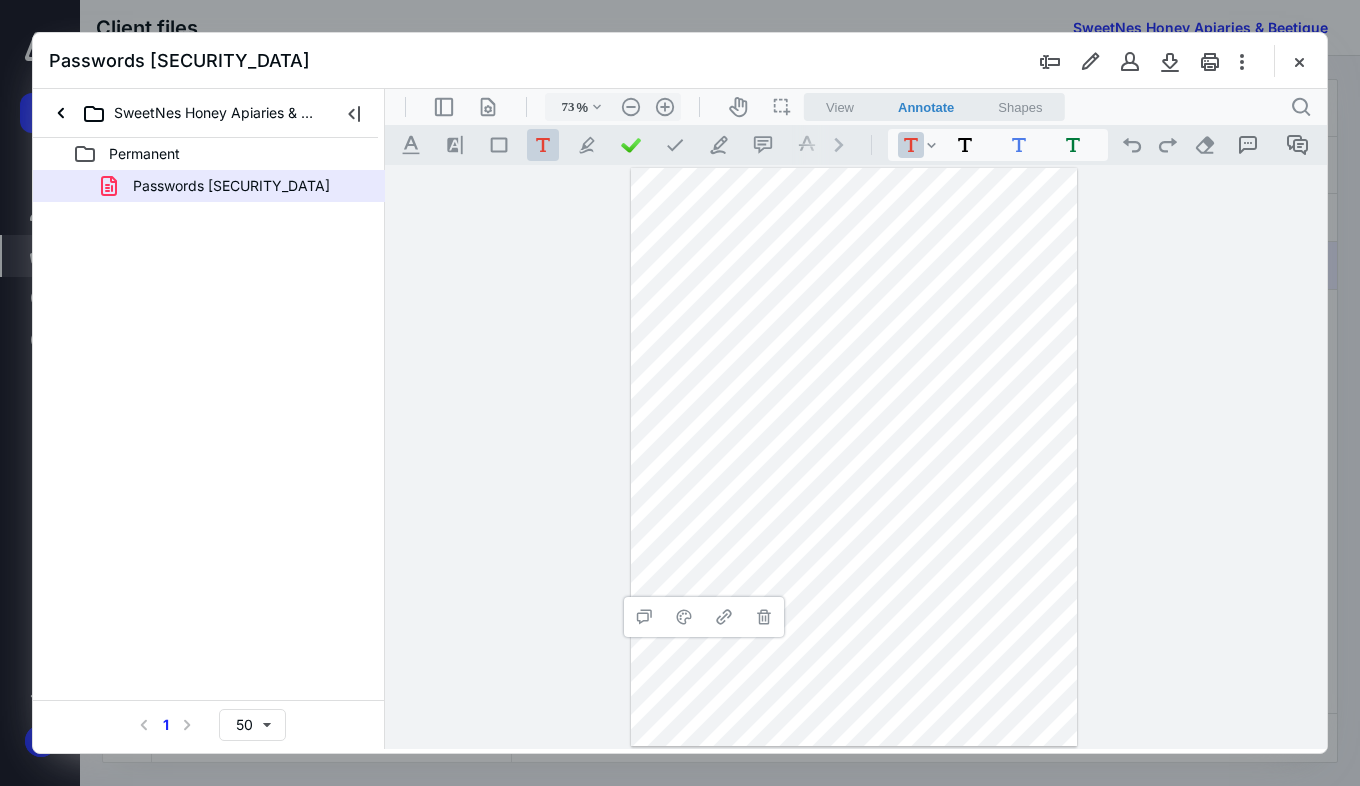 click on ".cls-1{fill:#abb0c4;} icon - operation - redo" at bounding box center (1168, 145) 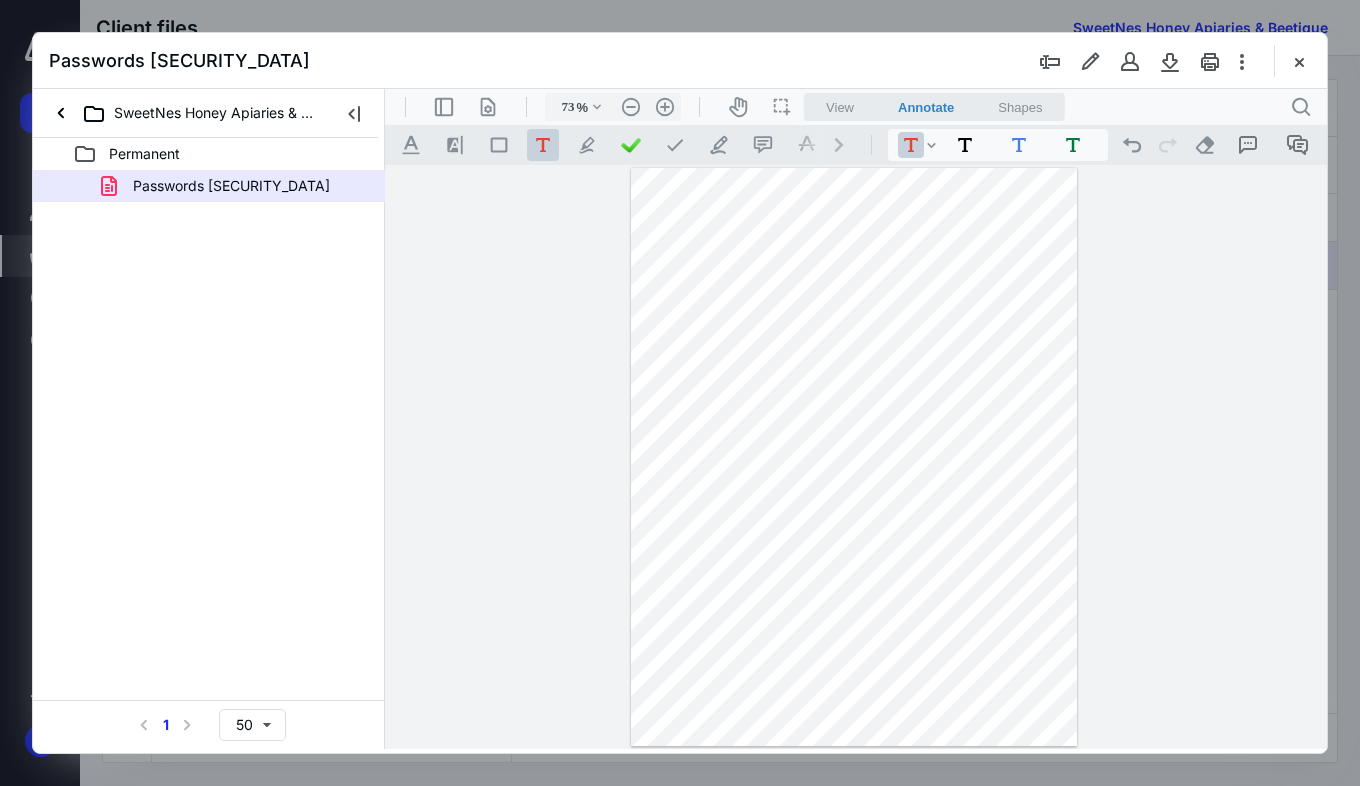 click on "**********" at bounding box center (854, 457) 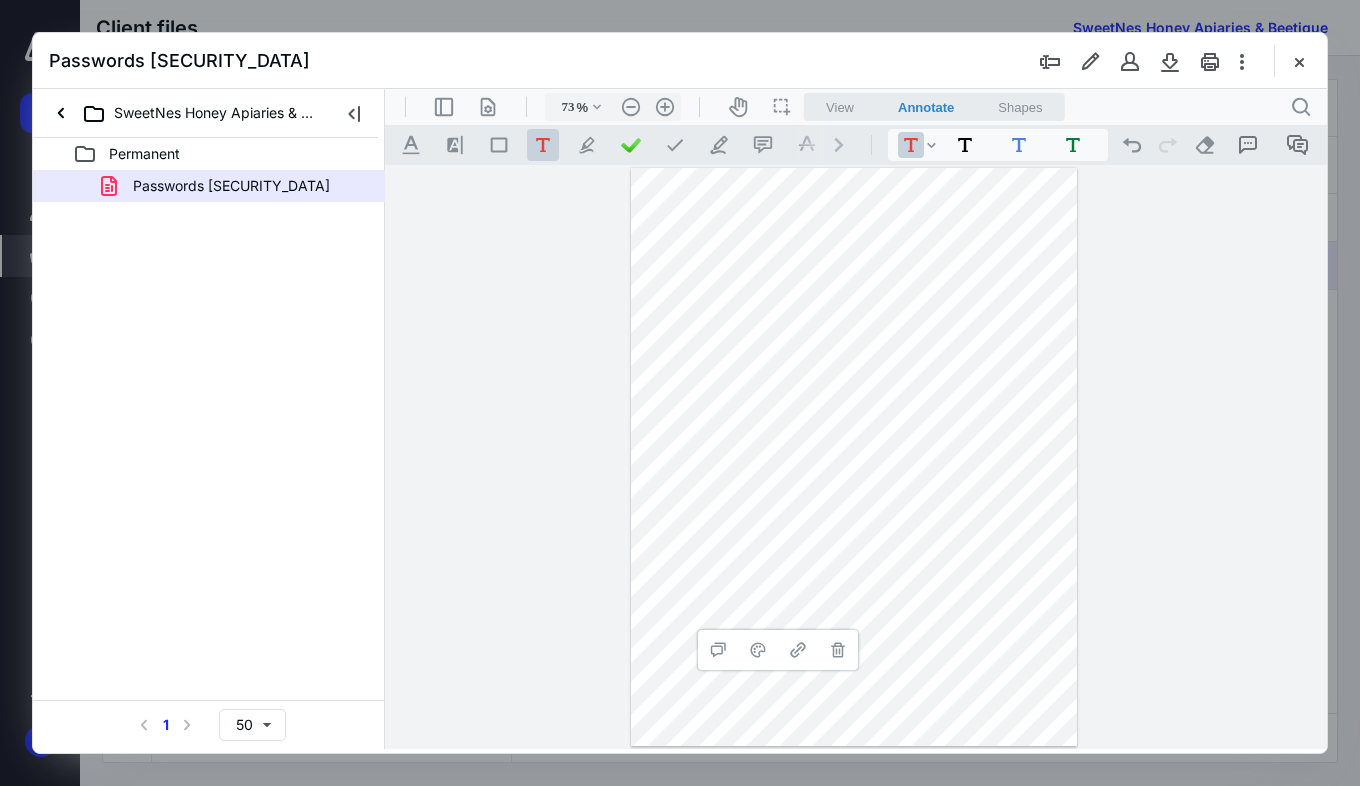 click on "**********" at bounding box center (854, 457) 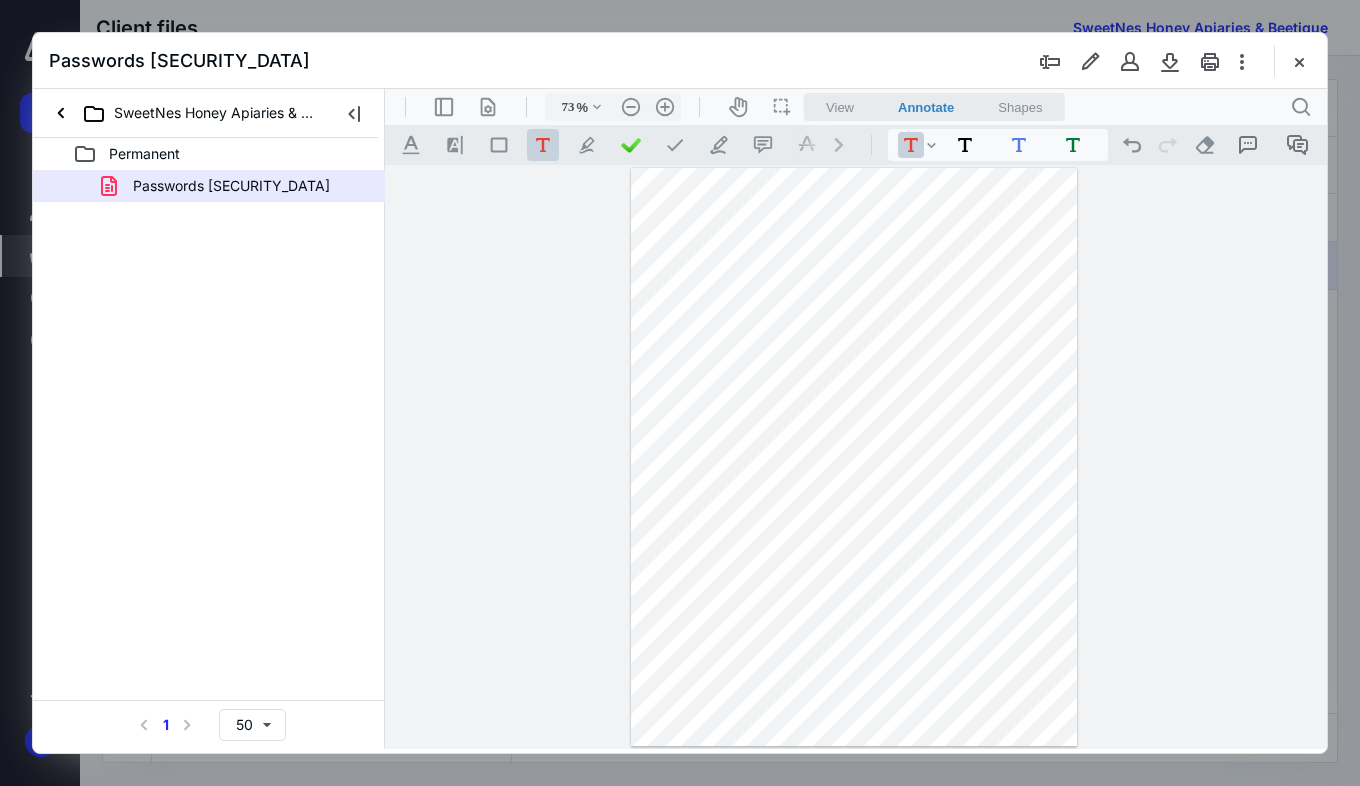 click on "**********" at bounding box center [854, 457] 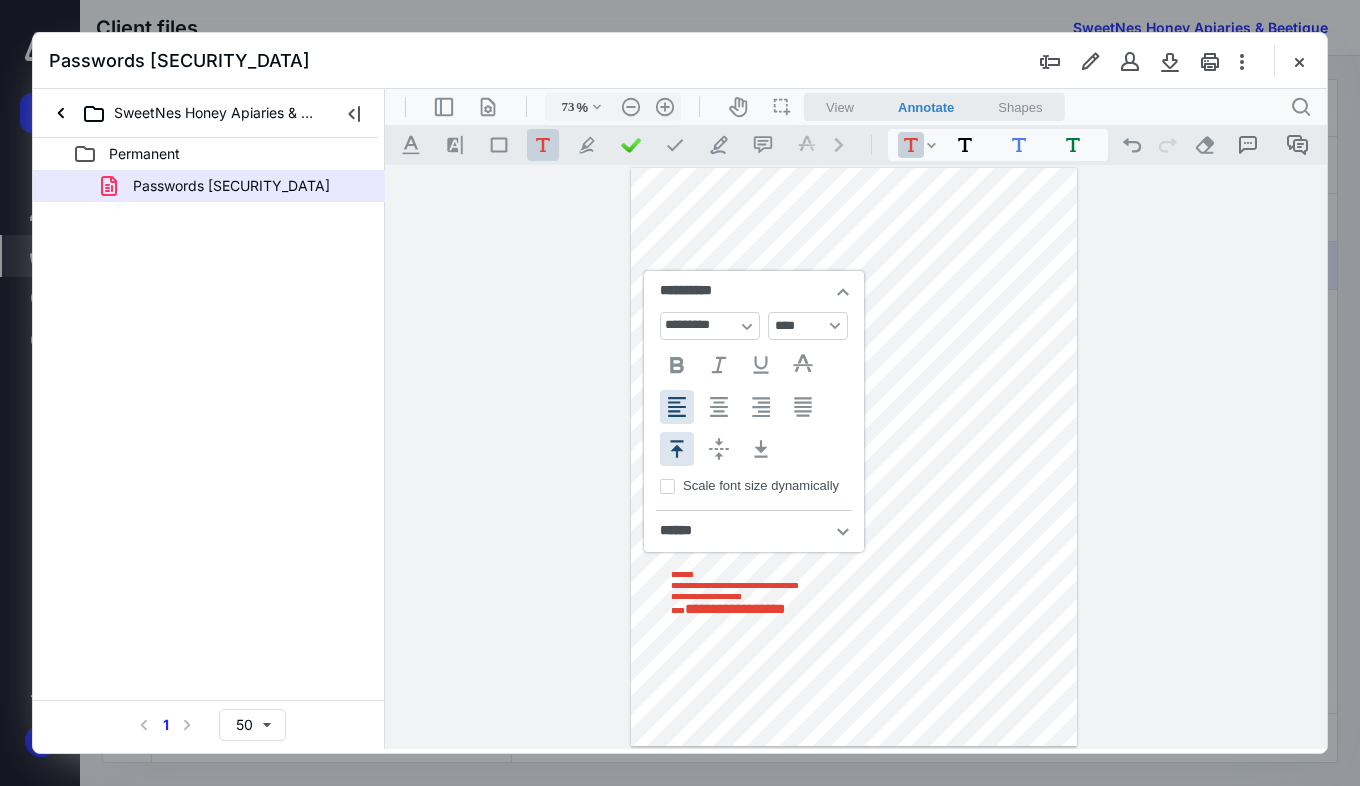 scroll, scrollTop: 0, scrollLeft: 0, axis: both 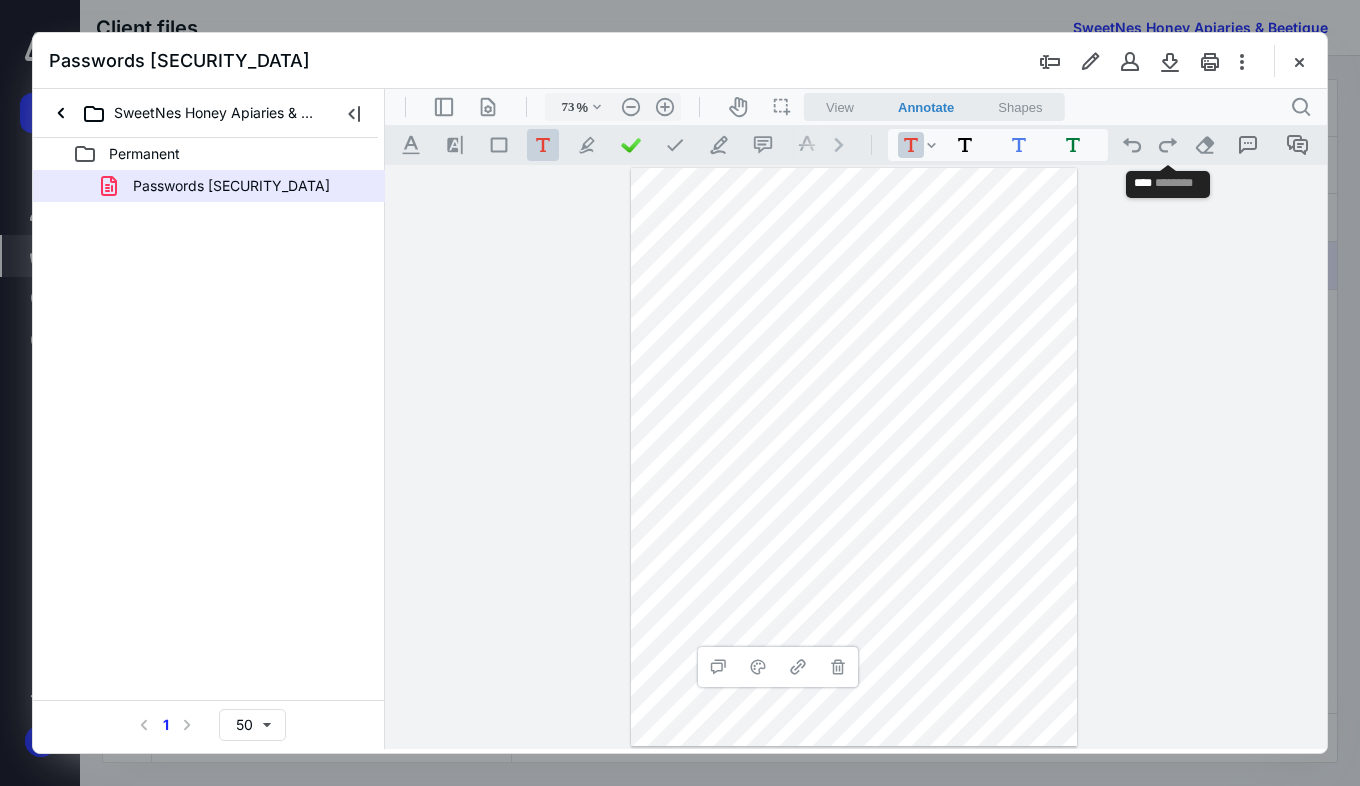 click on ".cls-1{fill:#abb0c4;} icon - operation - redo" at bounding box center [1168, 145] 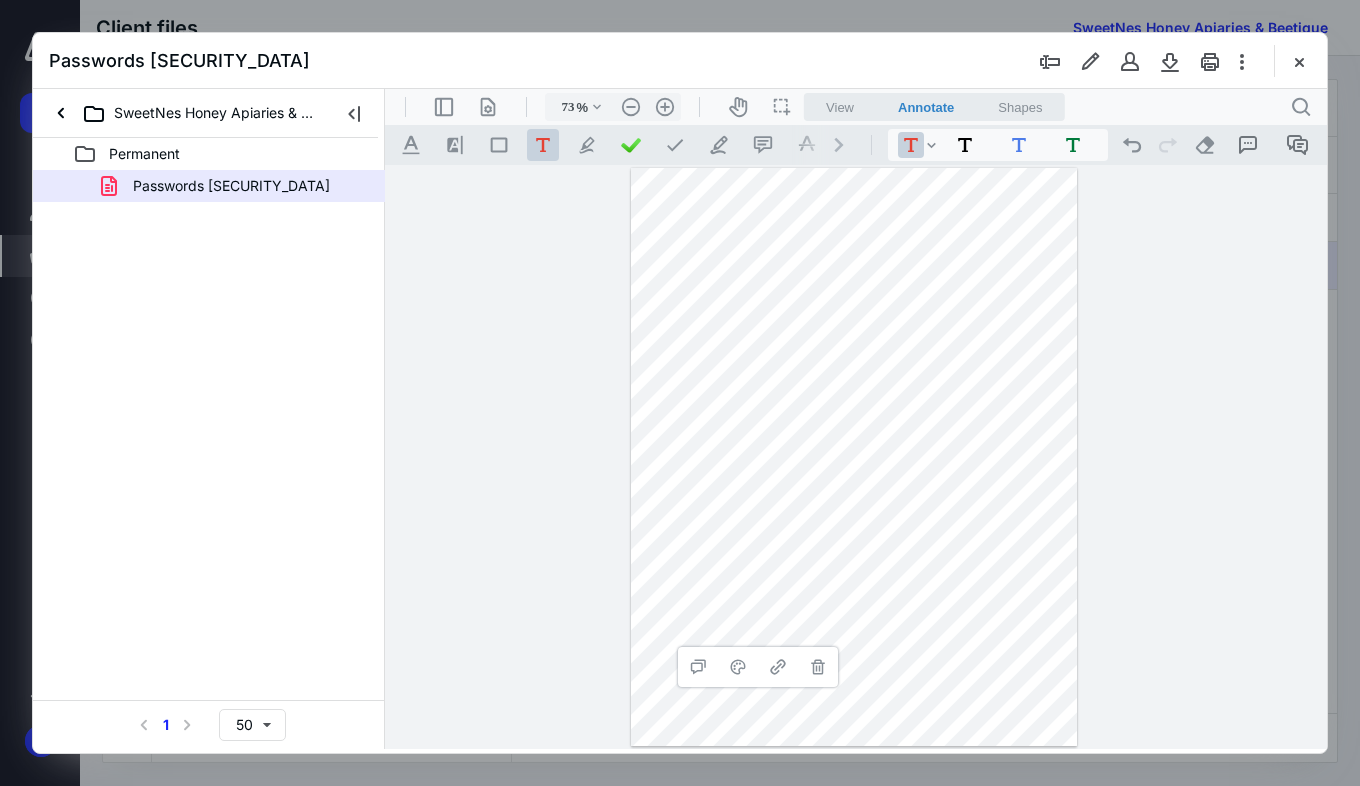 click on "**********" at bounding box center (854, 457) 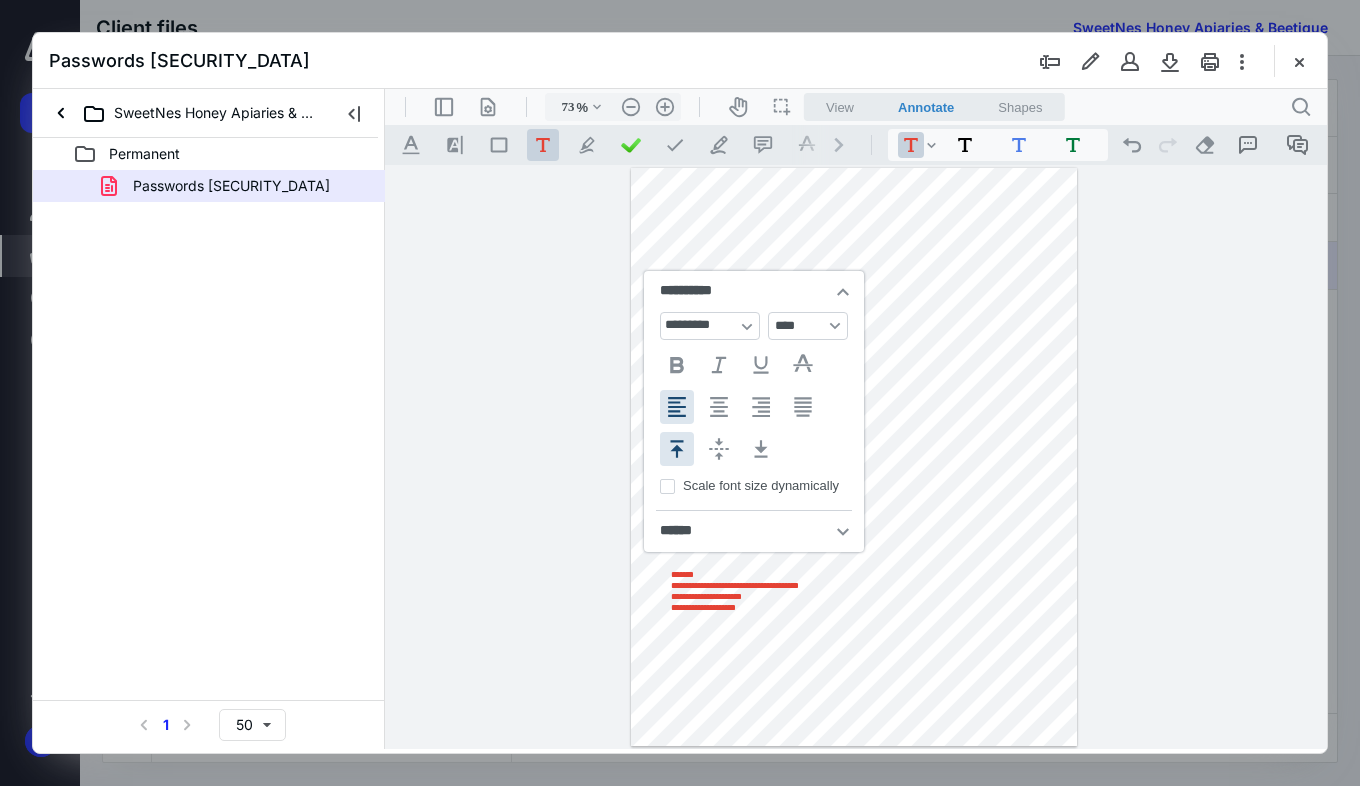 click on "**********" at bounding box center [856, 457] 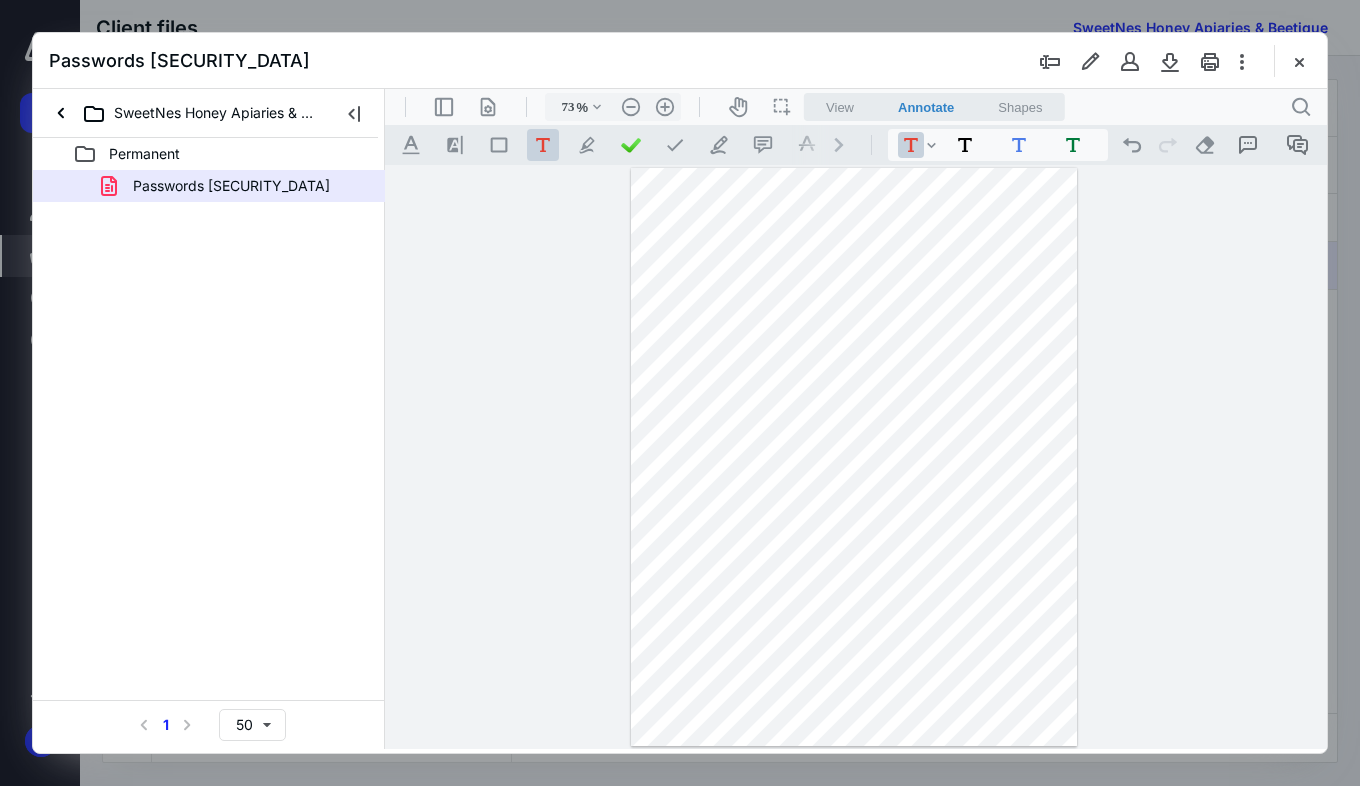 click on "**********" at bounding box center (854, 457) 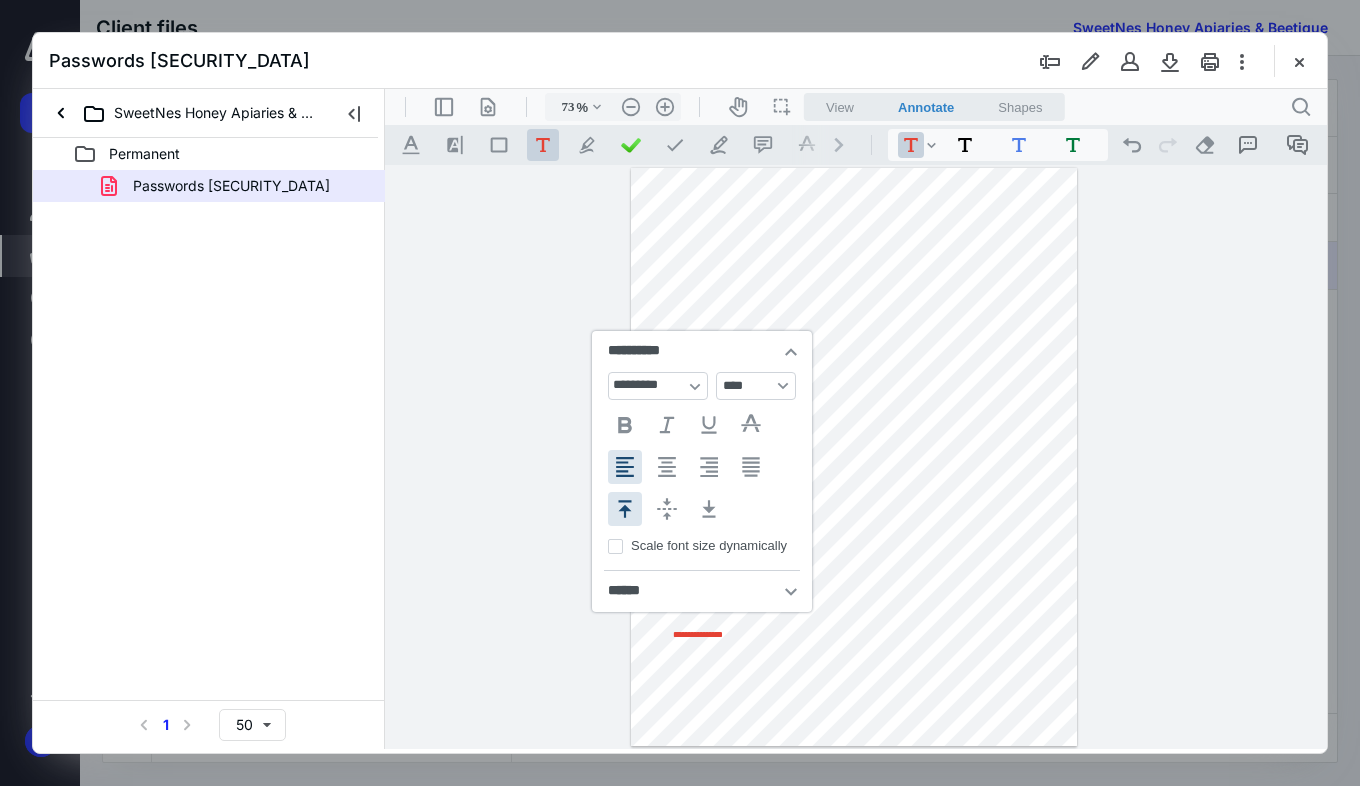 type 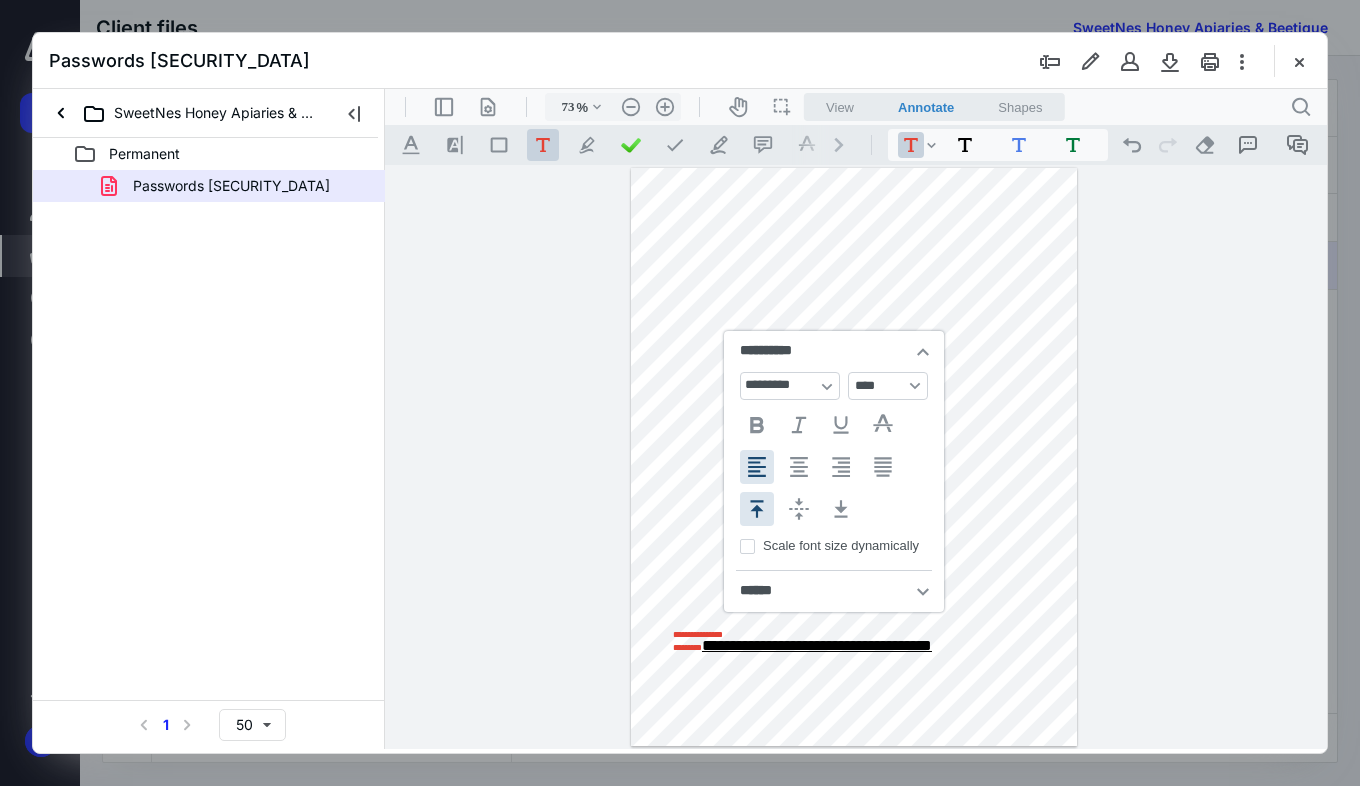 scroll, scrollTop: 0, scrollLeft: 0, axis: both 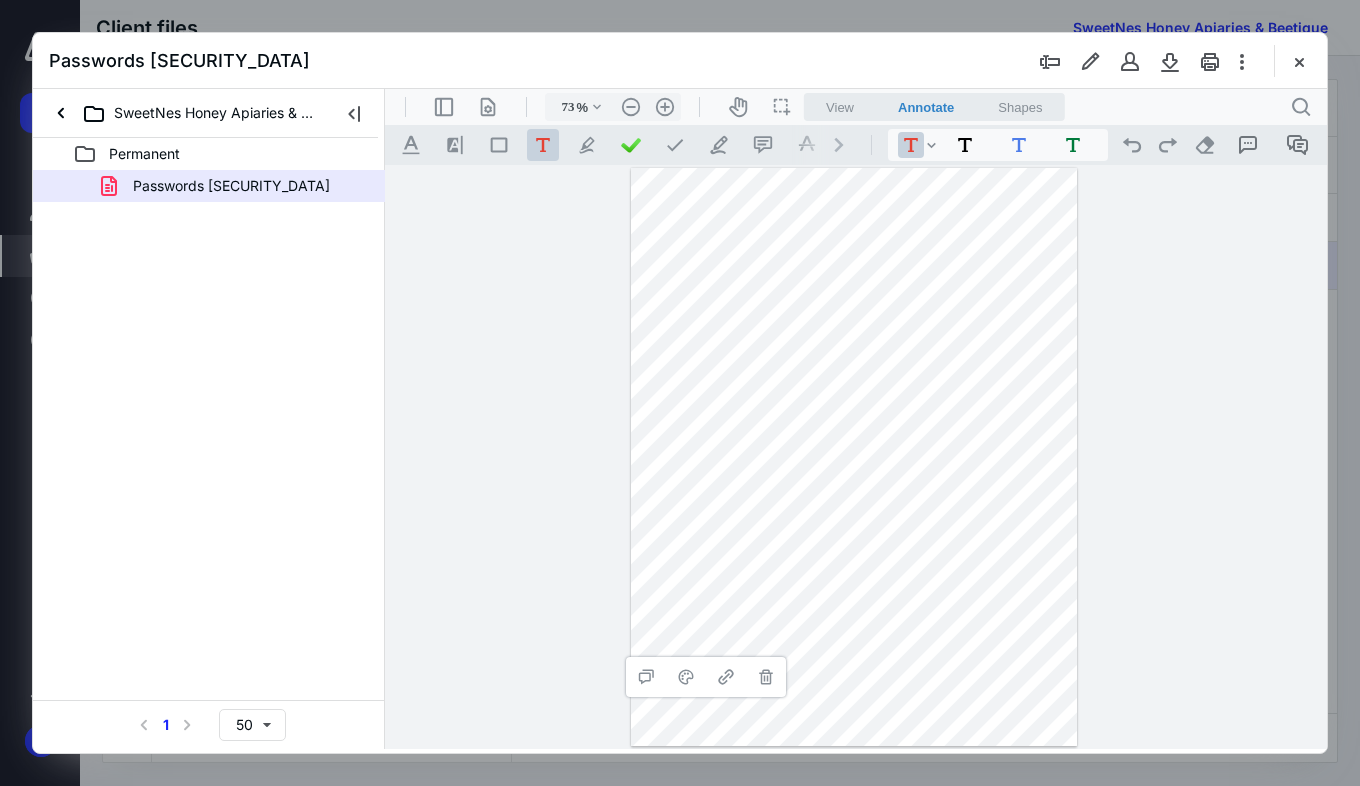 click on ".cls-1{fill:#abb0c4;} icon - operation - redo" at bounding box center [1168, 145] 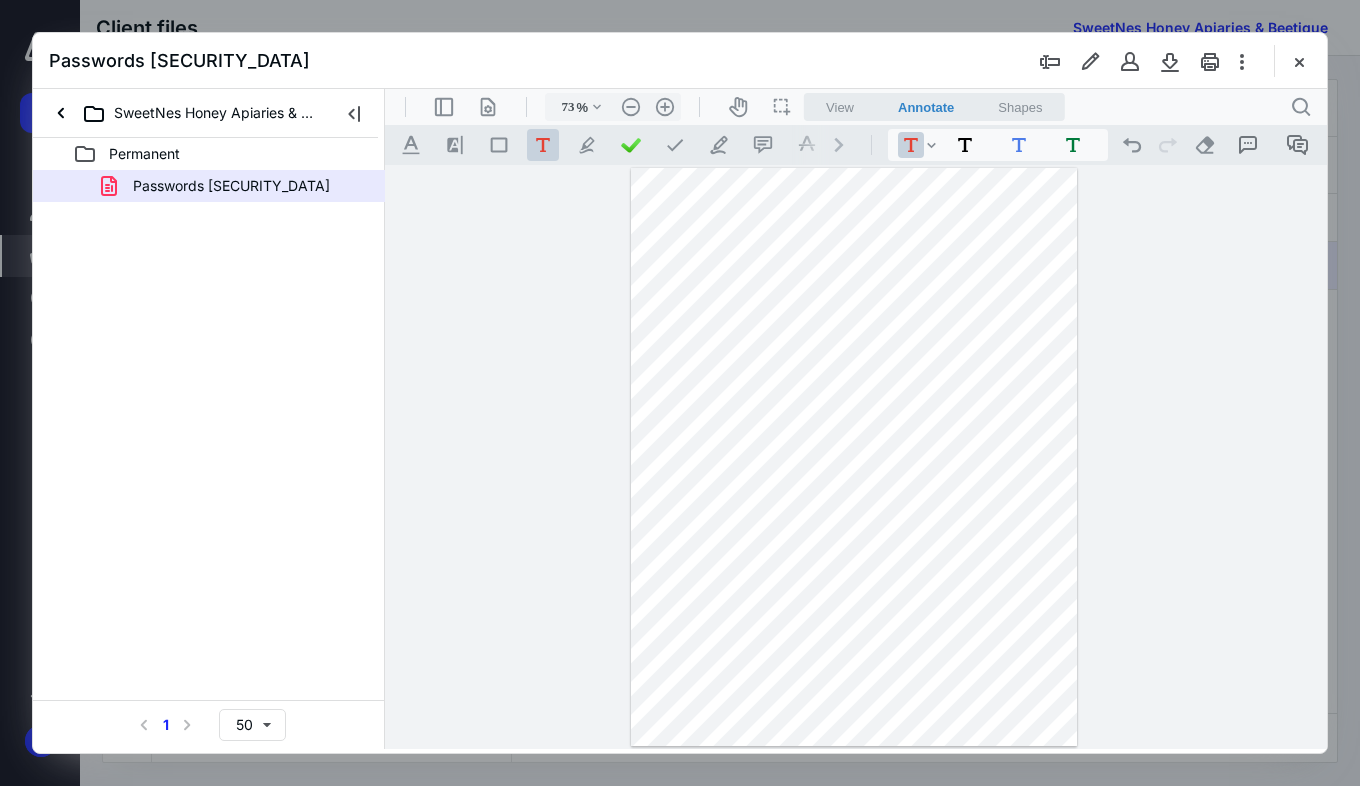 click on "**********" at bounding box center [854, 457] 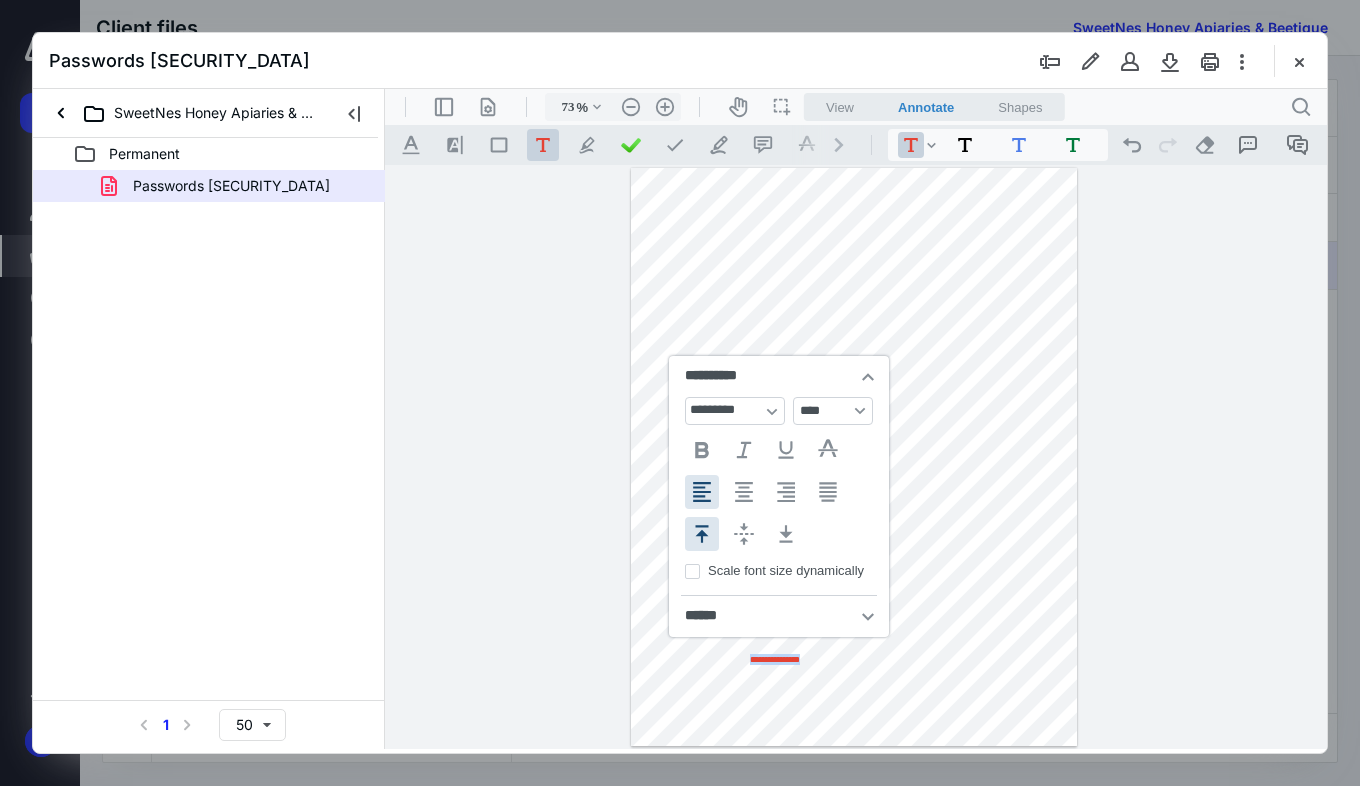 click on ".cls-1{fill:#abb0c4;} icon - operation - undo" at bounding box center [1132, 145] 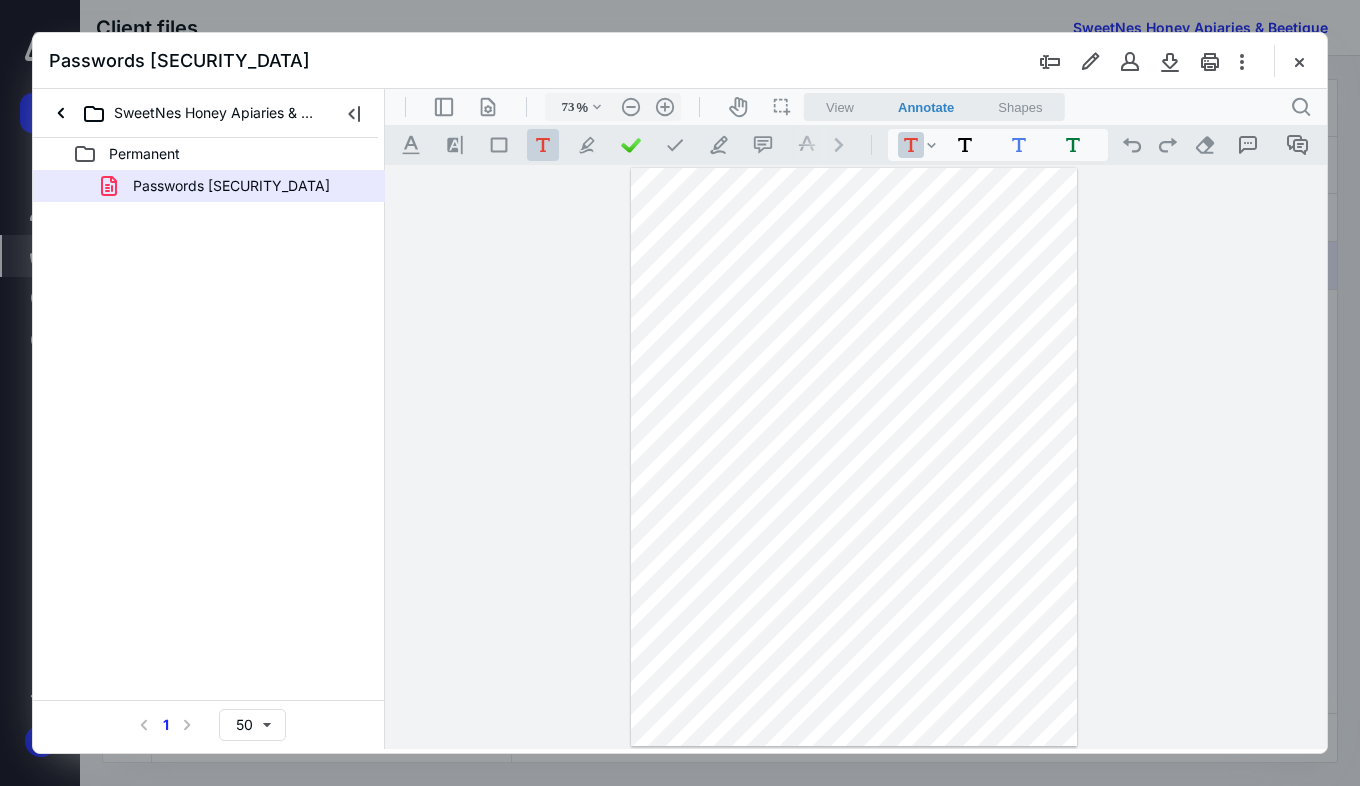 click on "**********" at bounding box center [854, 457] 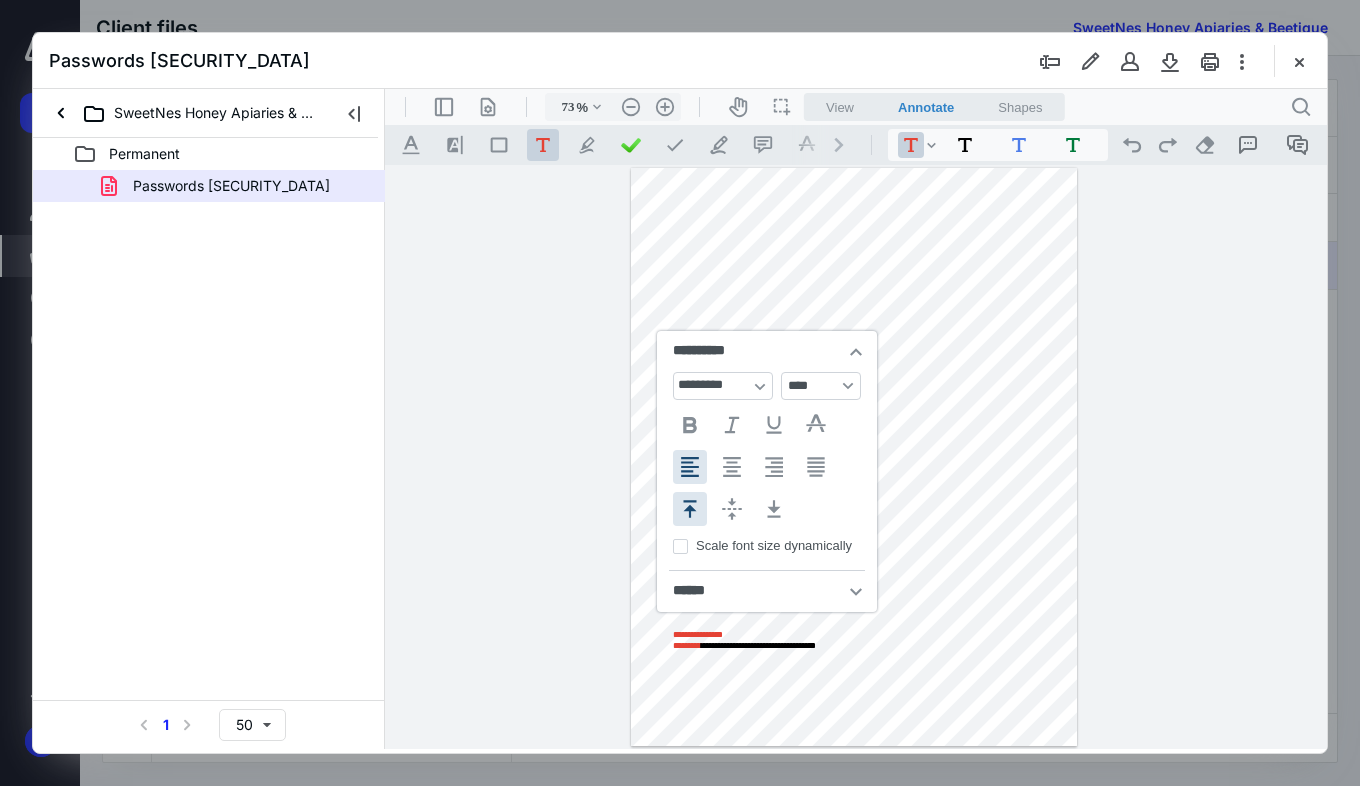 click on ".cls-1{fill:#abb0c4;} icon - operation - undo" at bounding box center [1132, 145] 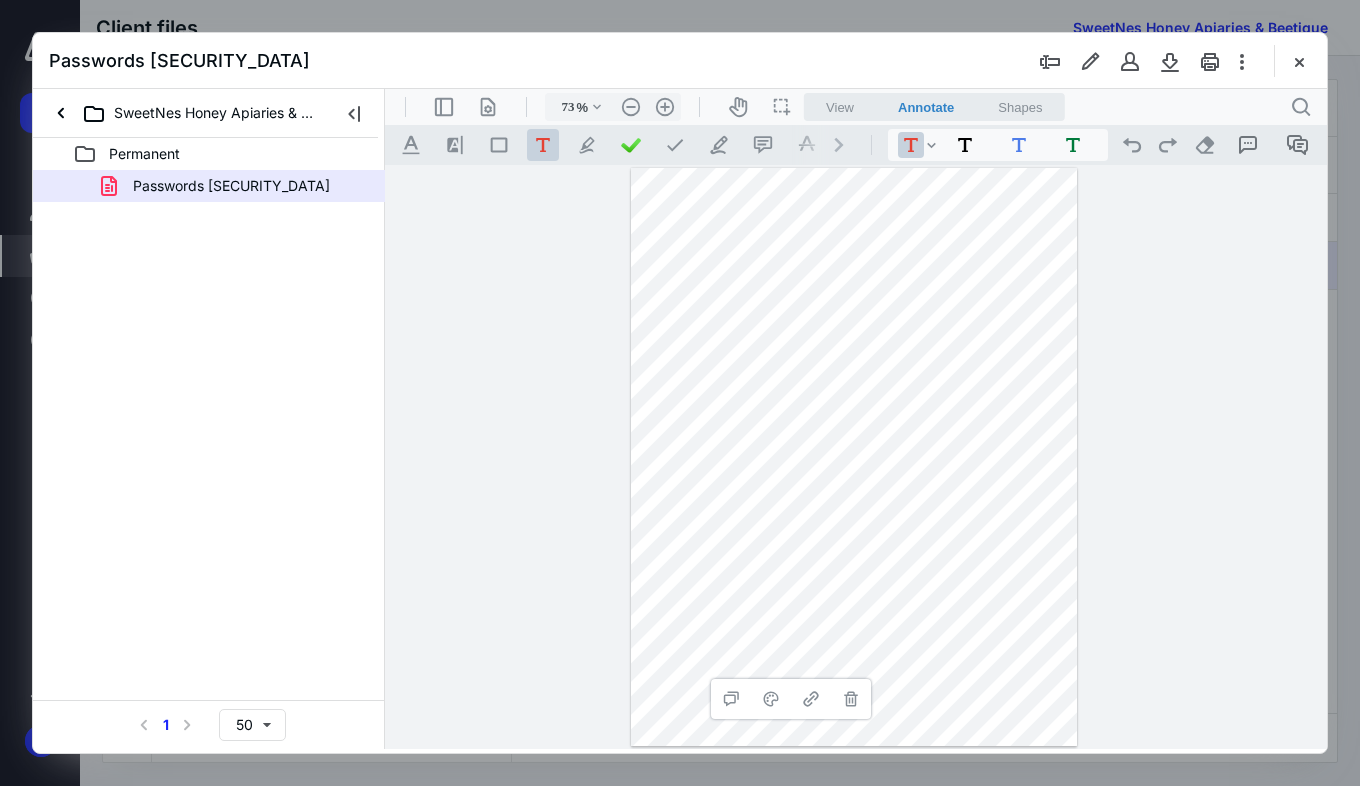 click on ".cls-1{fill:#abb0c4;} icon - operation - redo" at bounding box center (1168, 145) 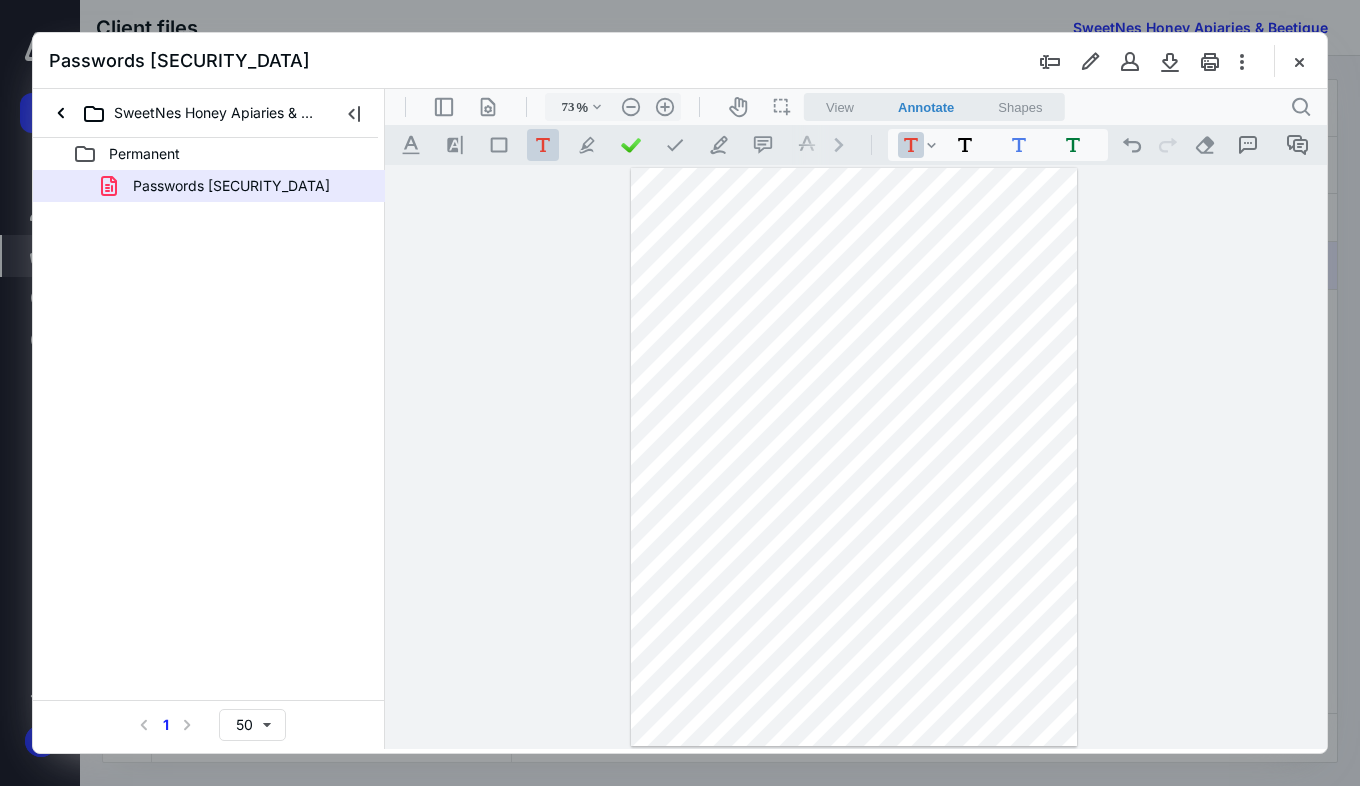 click on "**********" at bounding box center [854, 457] 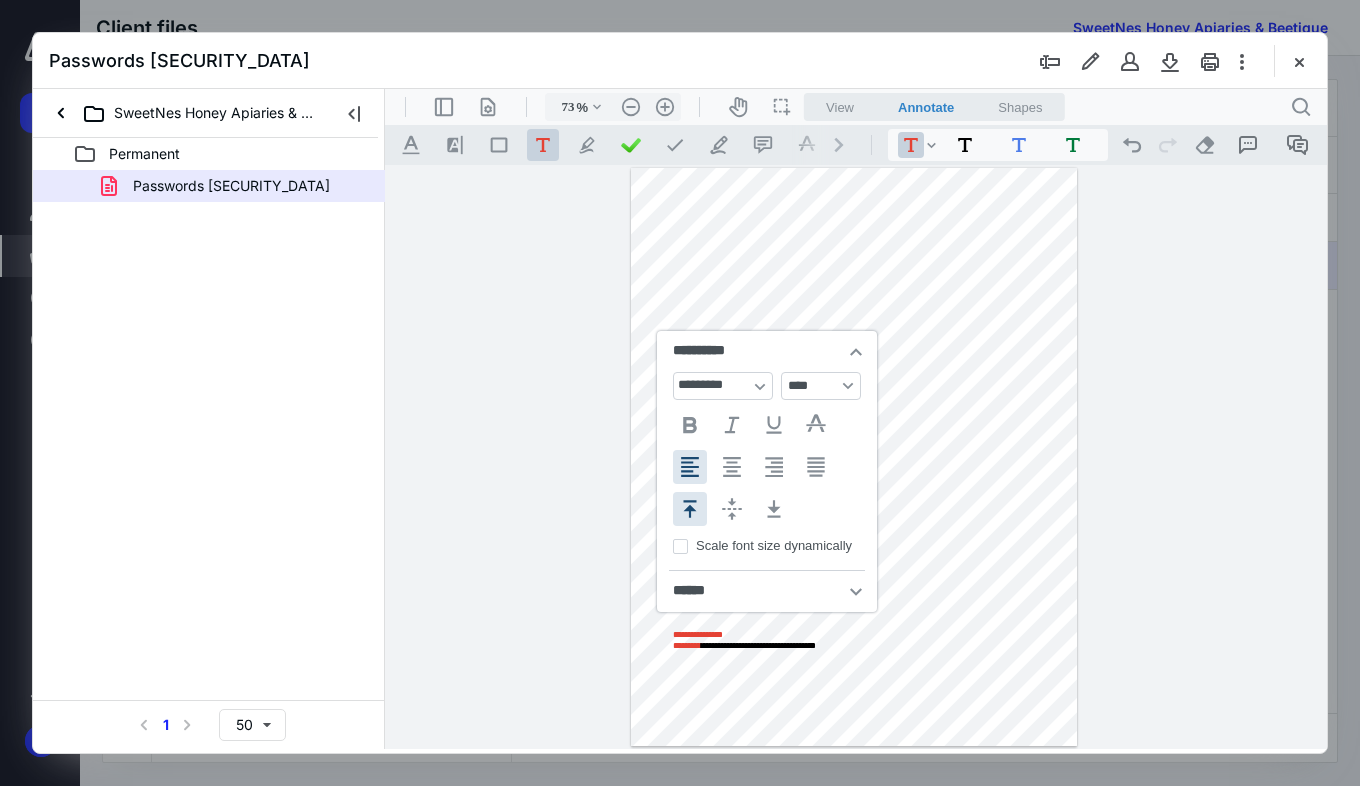 click on "**********" at bounding box center (854, 457) 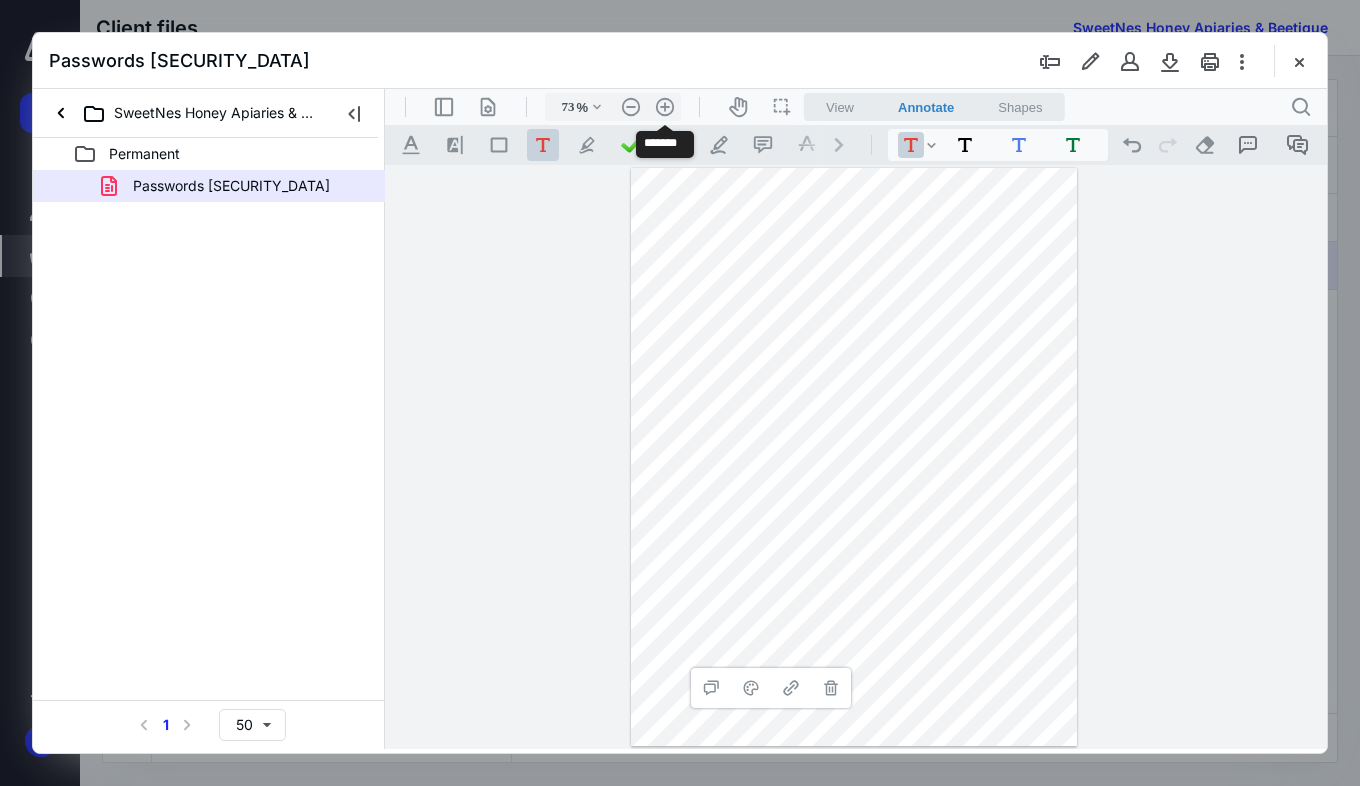 click on ".cls-1{fill:#abb0c4;} icon - header - zoom - in - line" at bounding box center (665, 107) 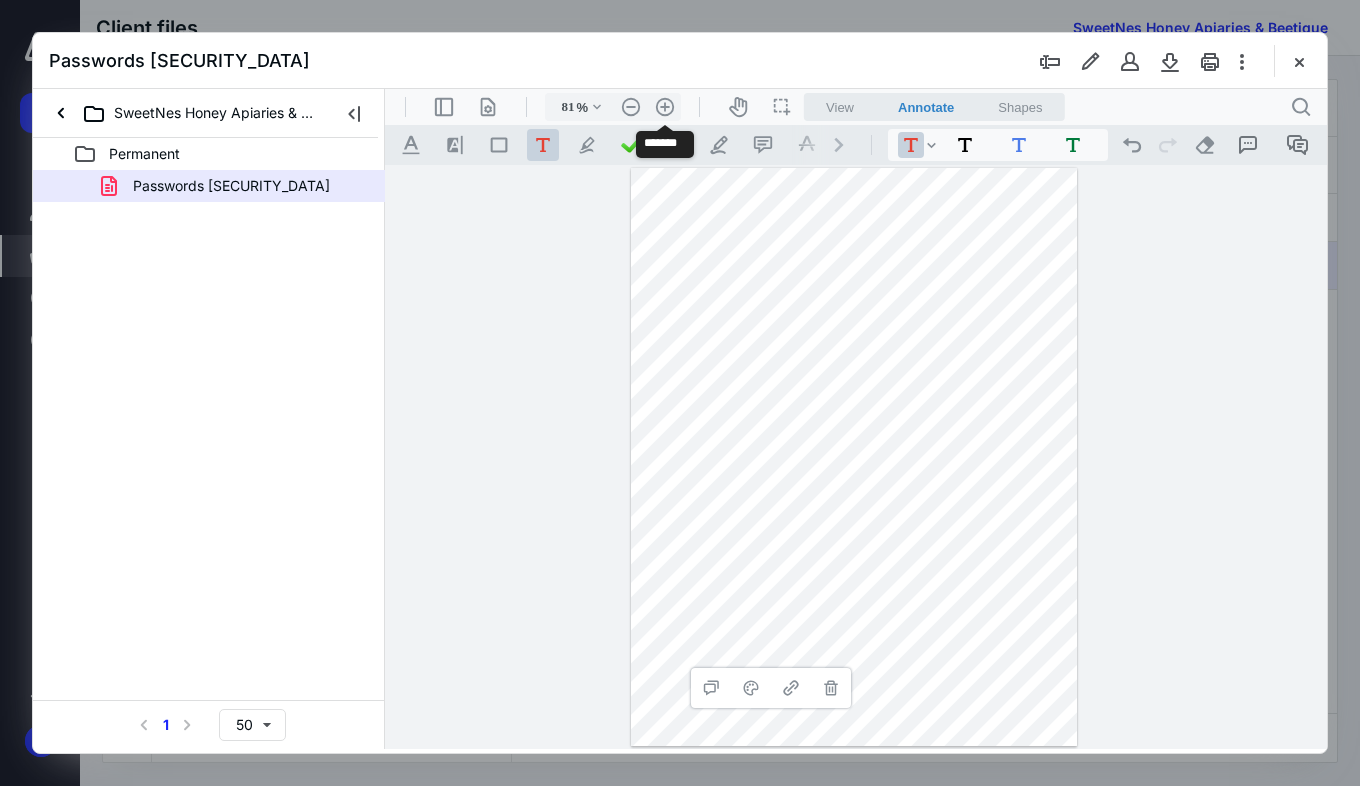 click on ".cls-1{fill:#abb0c4;} icon - header - zoom - in - line" at bounding box center (665, 107) 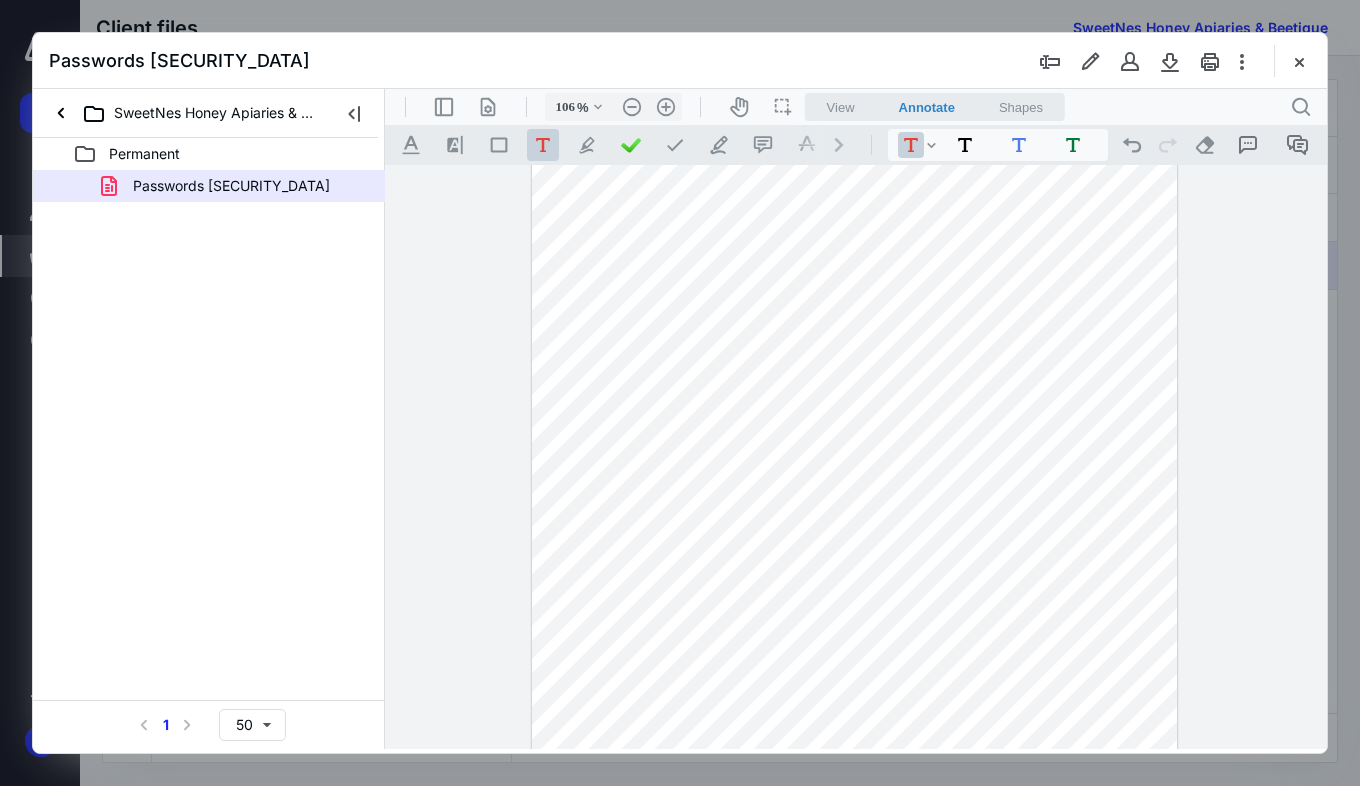 scroll, scrollTop: 259, scrollLeft: 0, axis: vertical 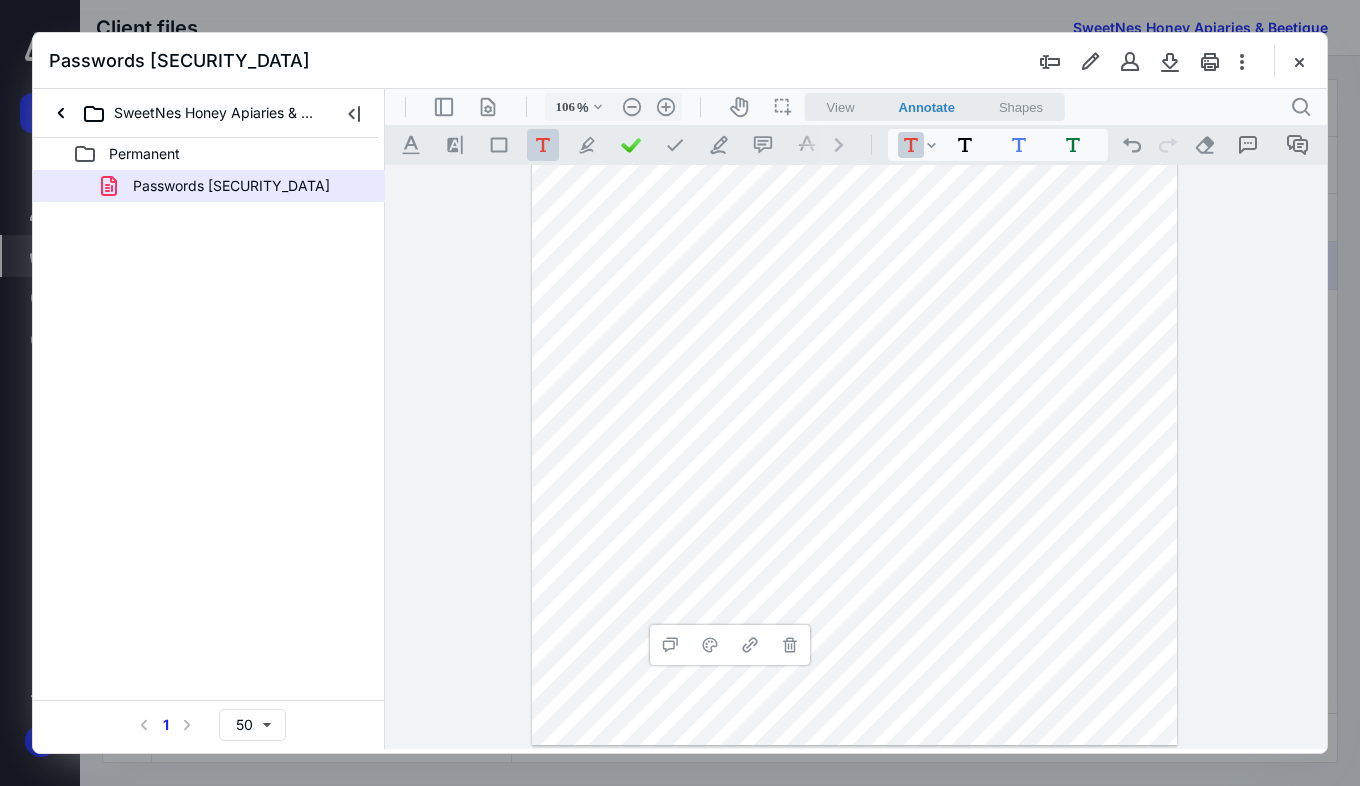 click on "**********" at bounding box center (855, 328) 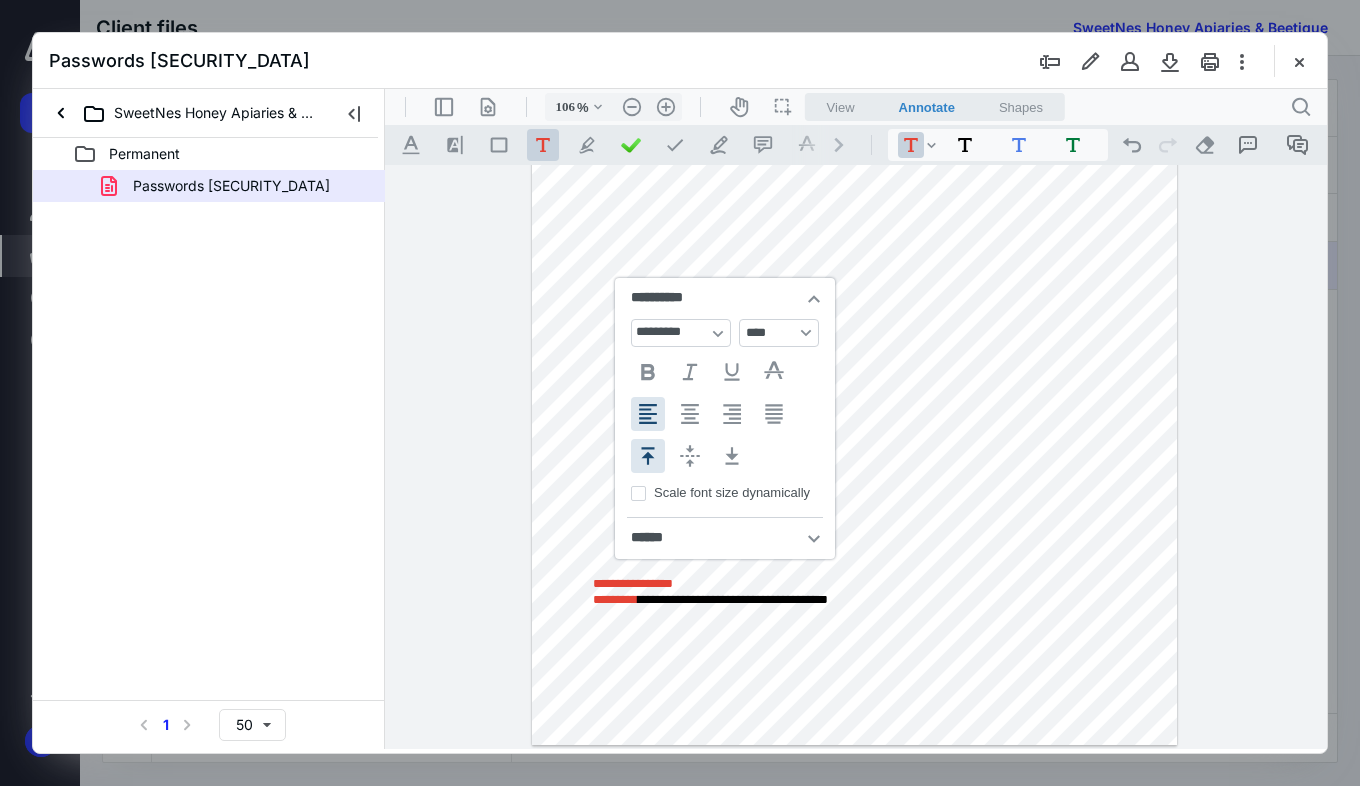 type 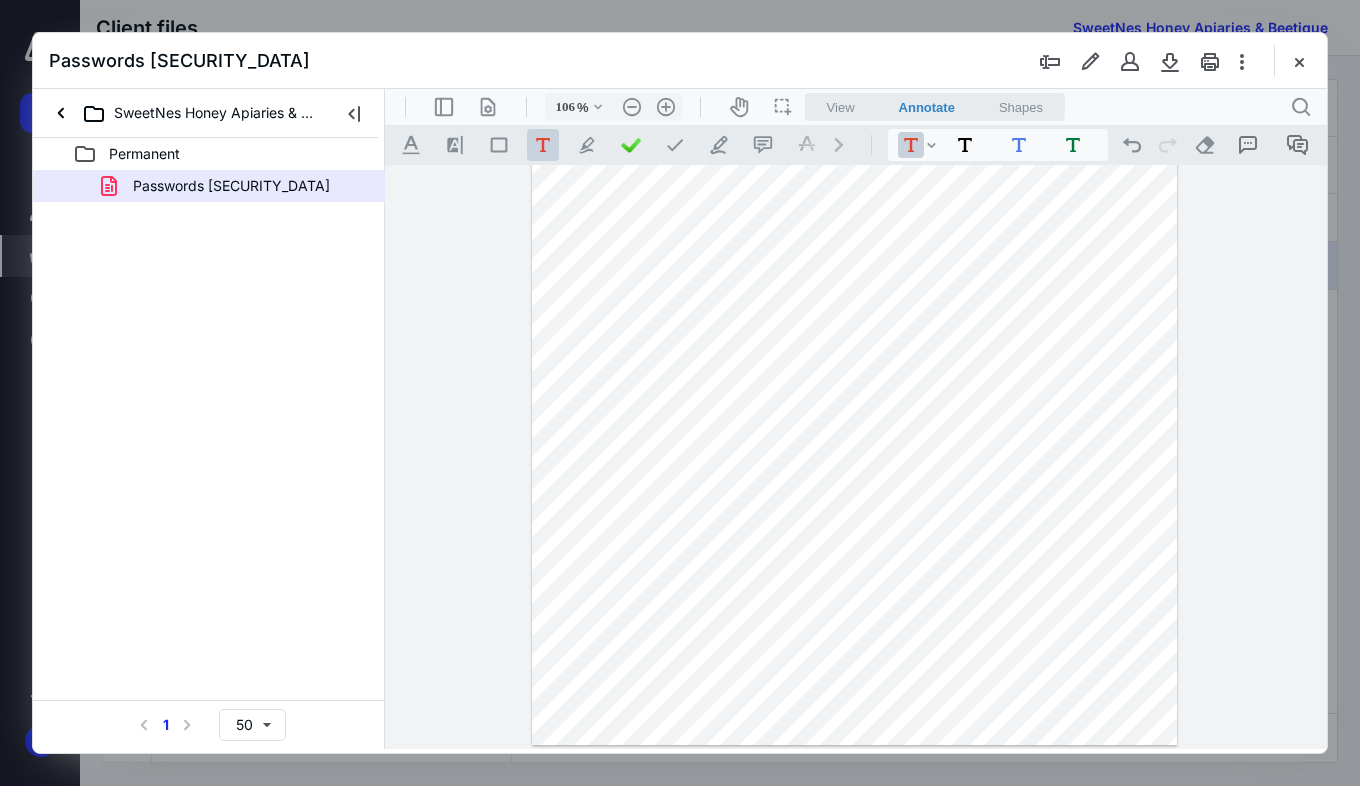 click on "**********" at bounding box center (855, 328) 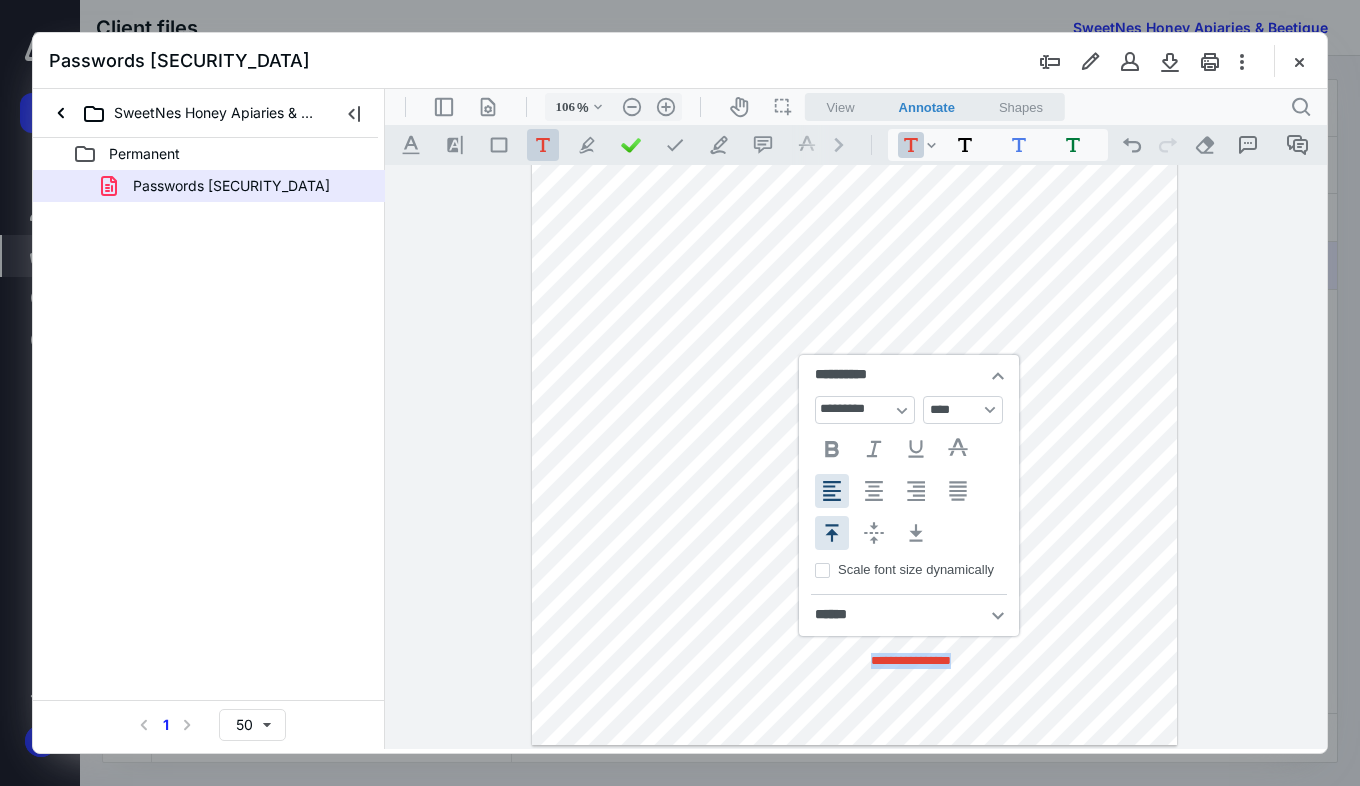 click on ".cls-1{fill:#abb0c4;} icon - operation - undo" at bounding box center (1132, 145) 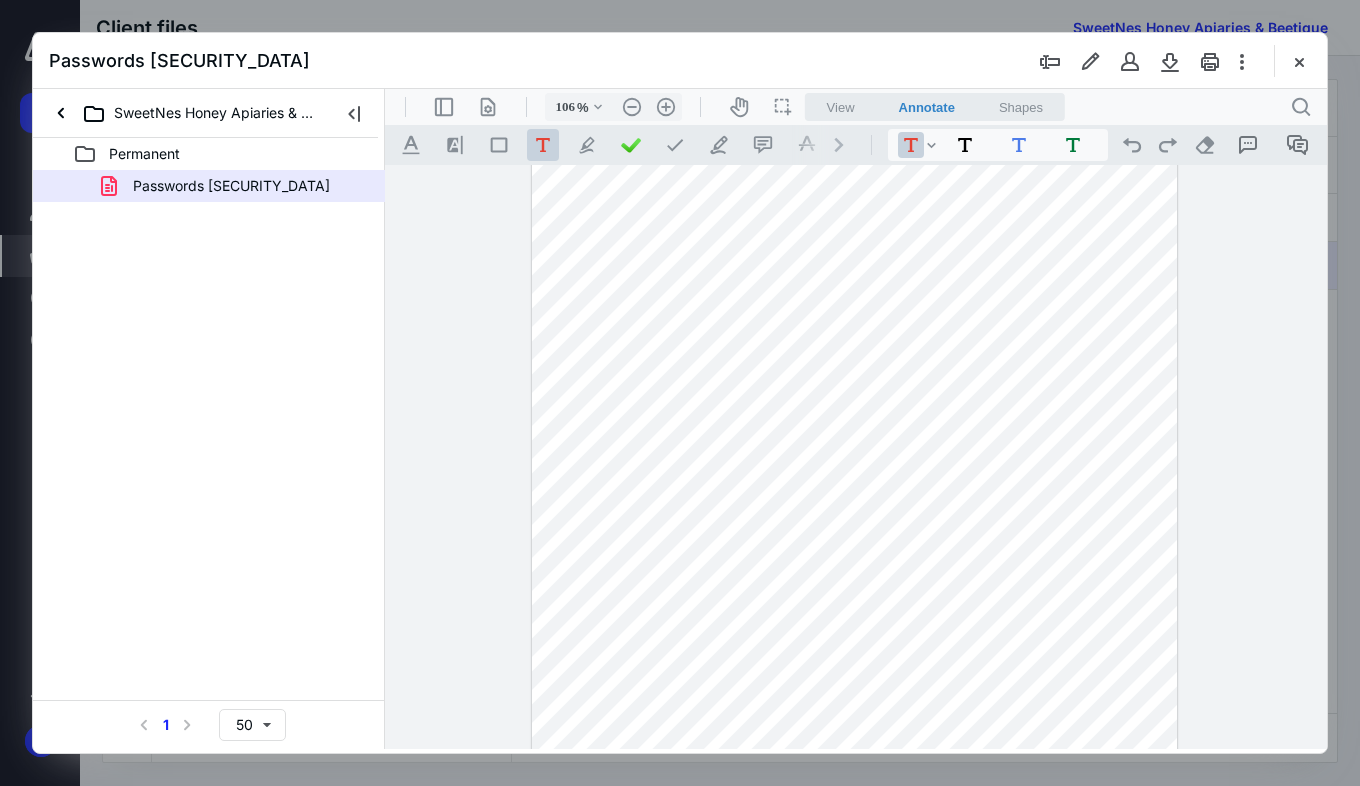 scroll, scrollTop: 0, scrollLeft: 0, axis: both 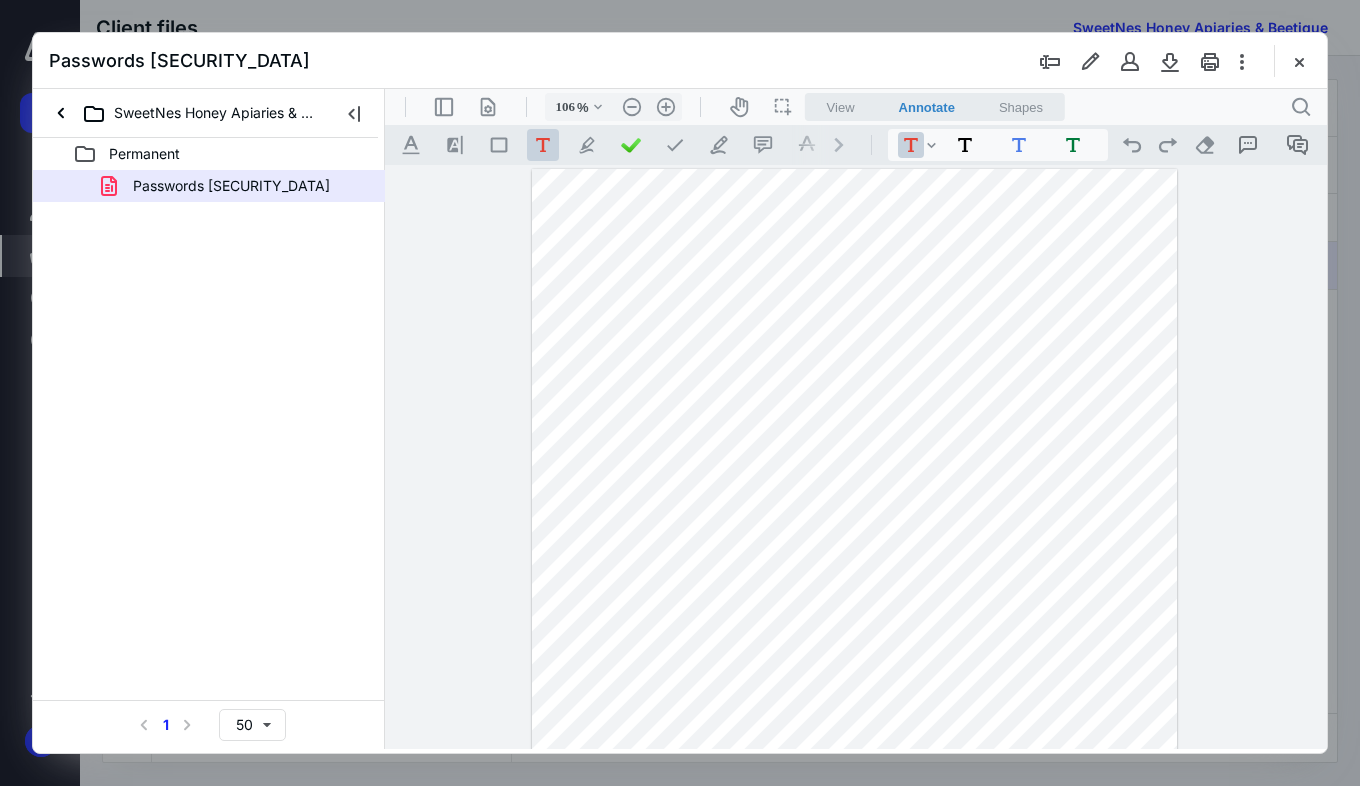 click on "**********" at bounding box center [855, 587] 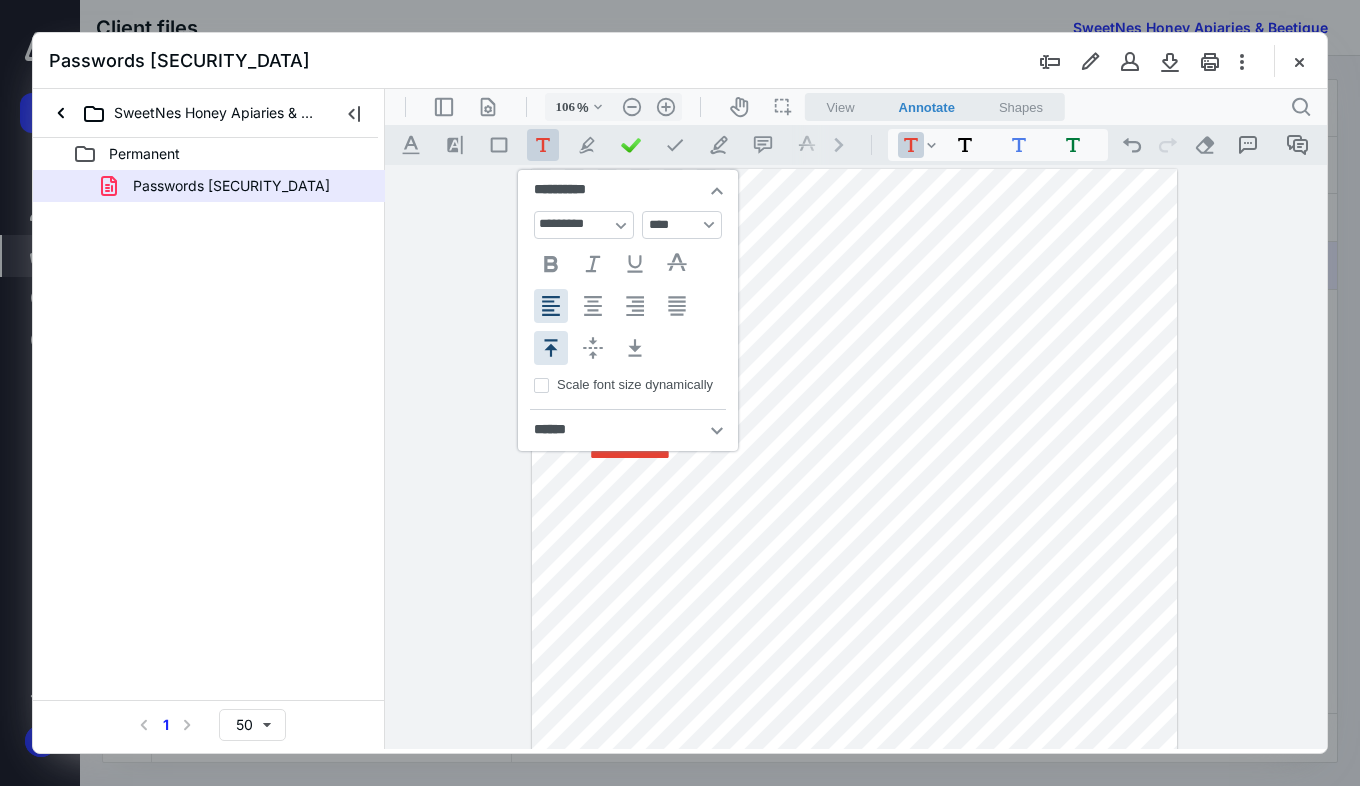 type 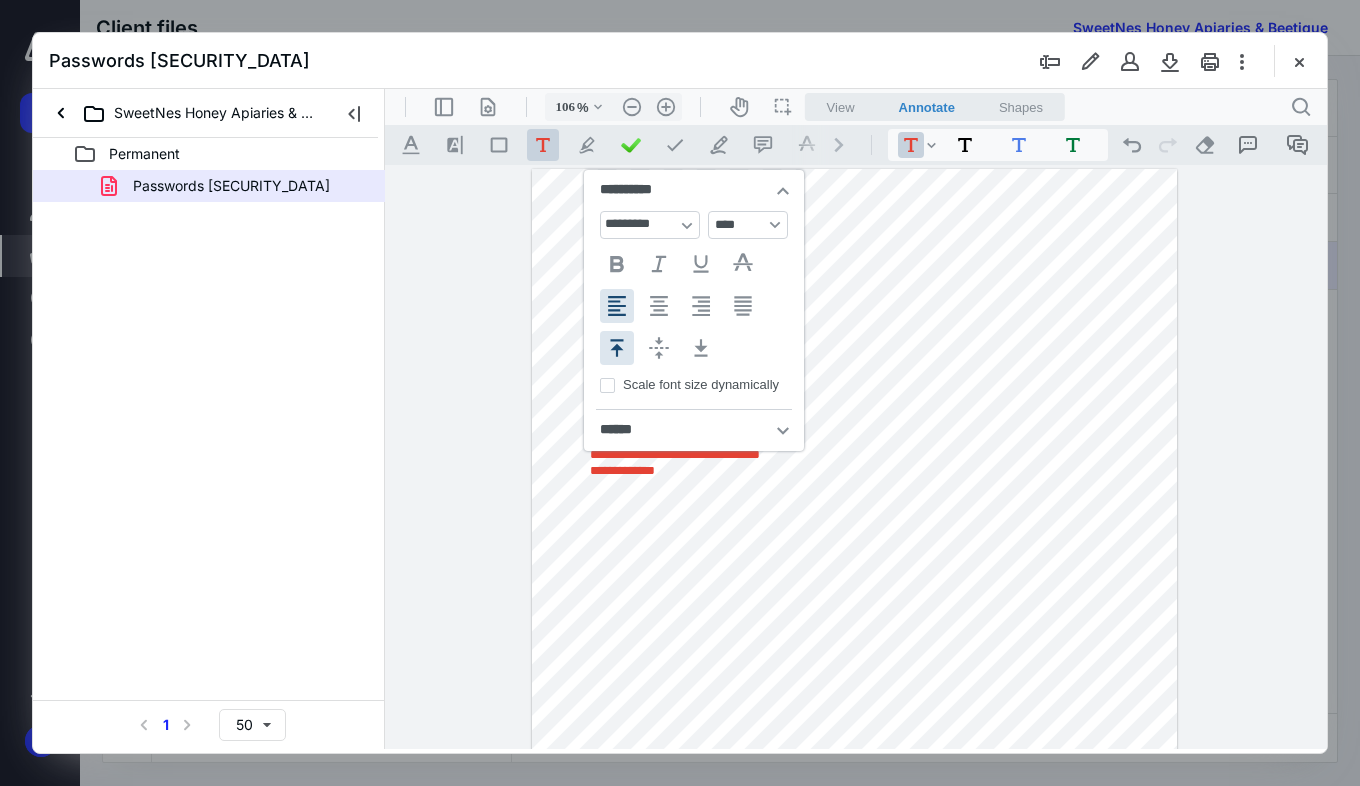 click on "**********" at bounding box center (856, 457) 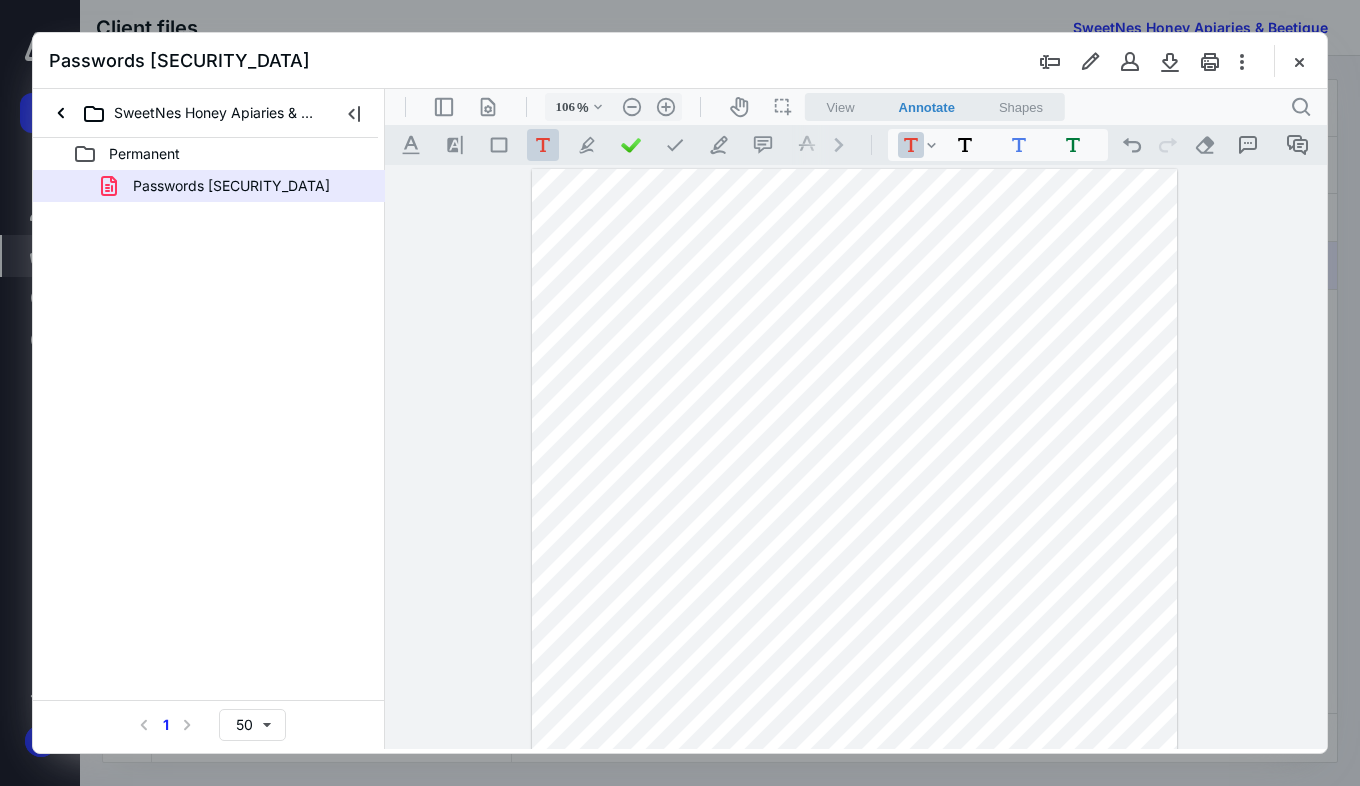click on "**********" at bounding box center [856, 457] 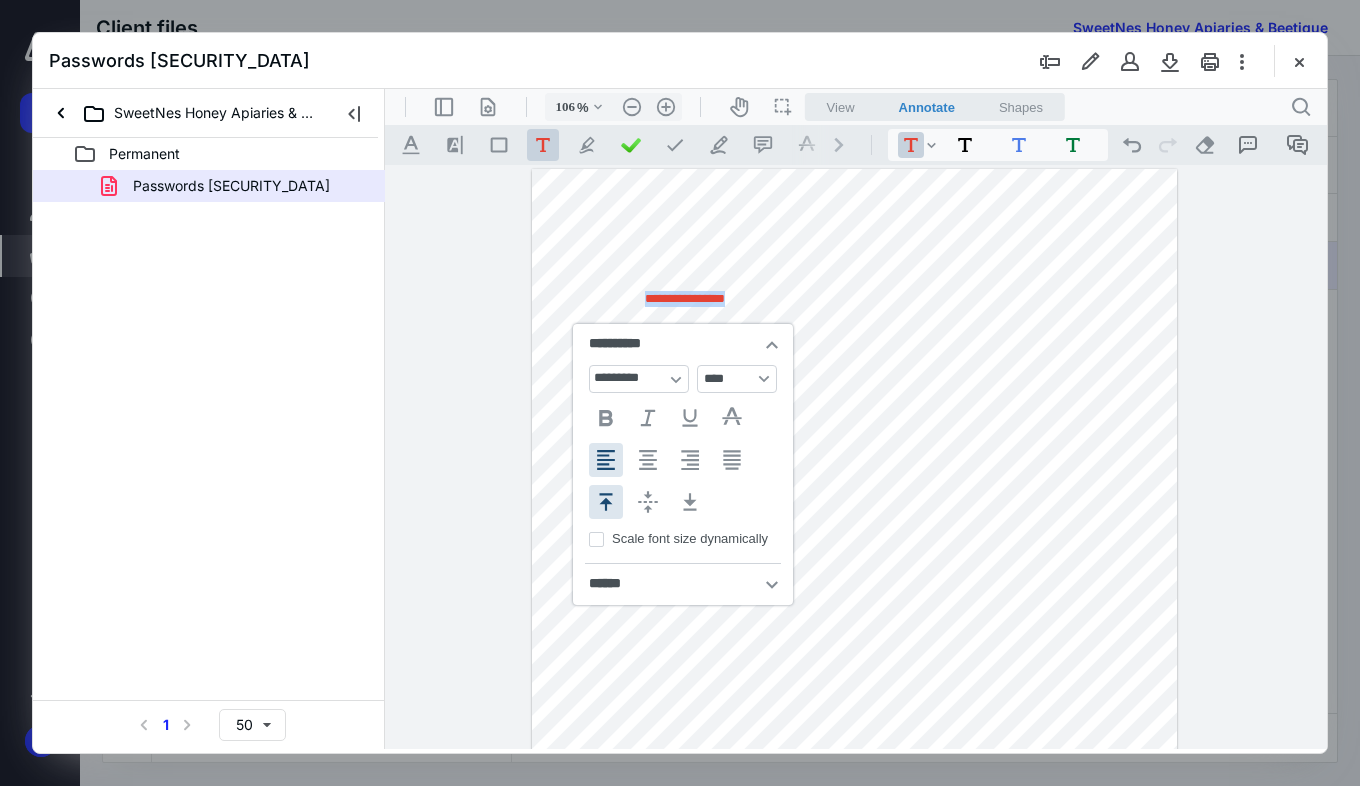 type 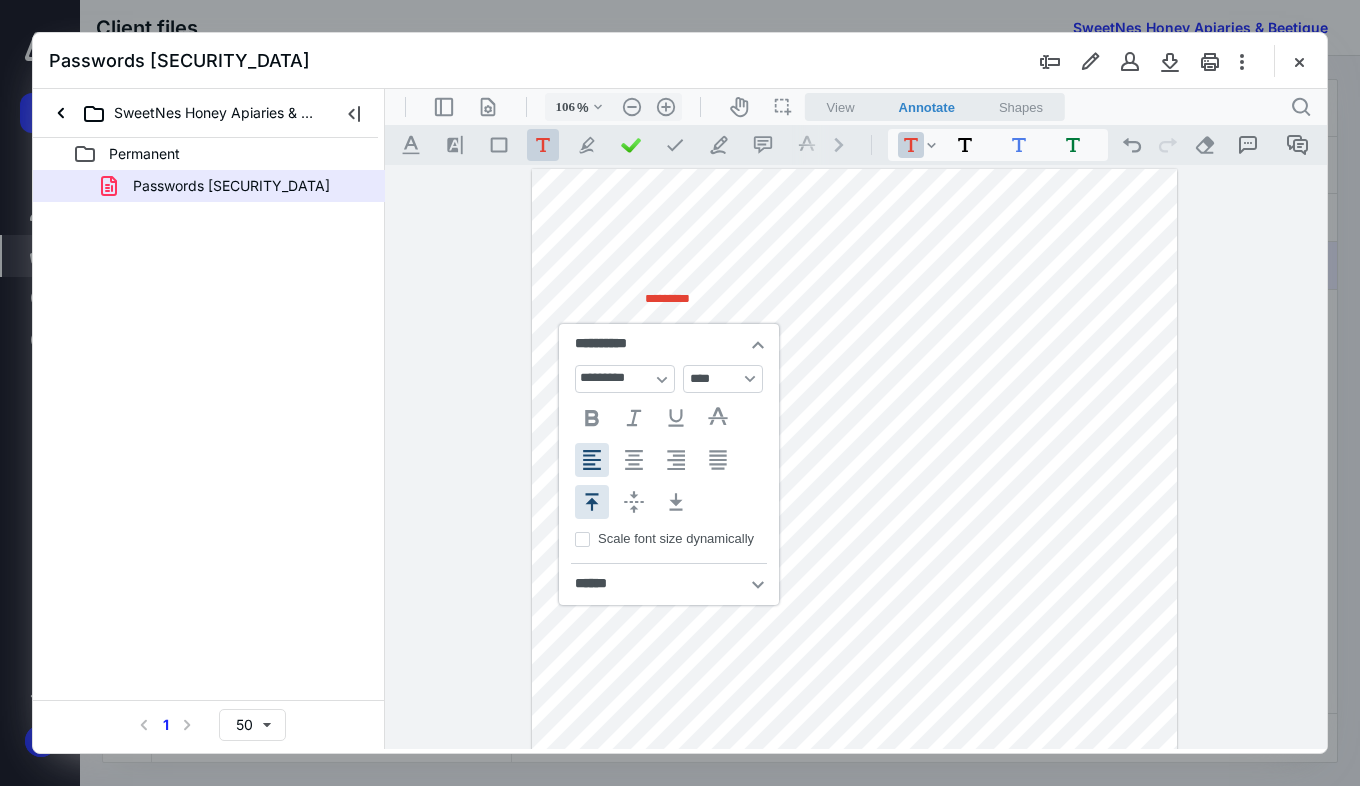 click on "**********" at bounding box center (856, 457) 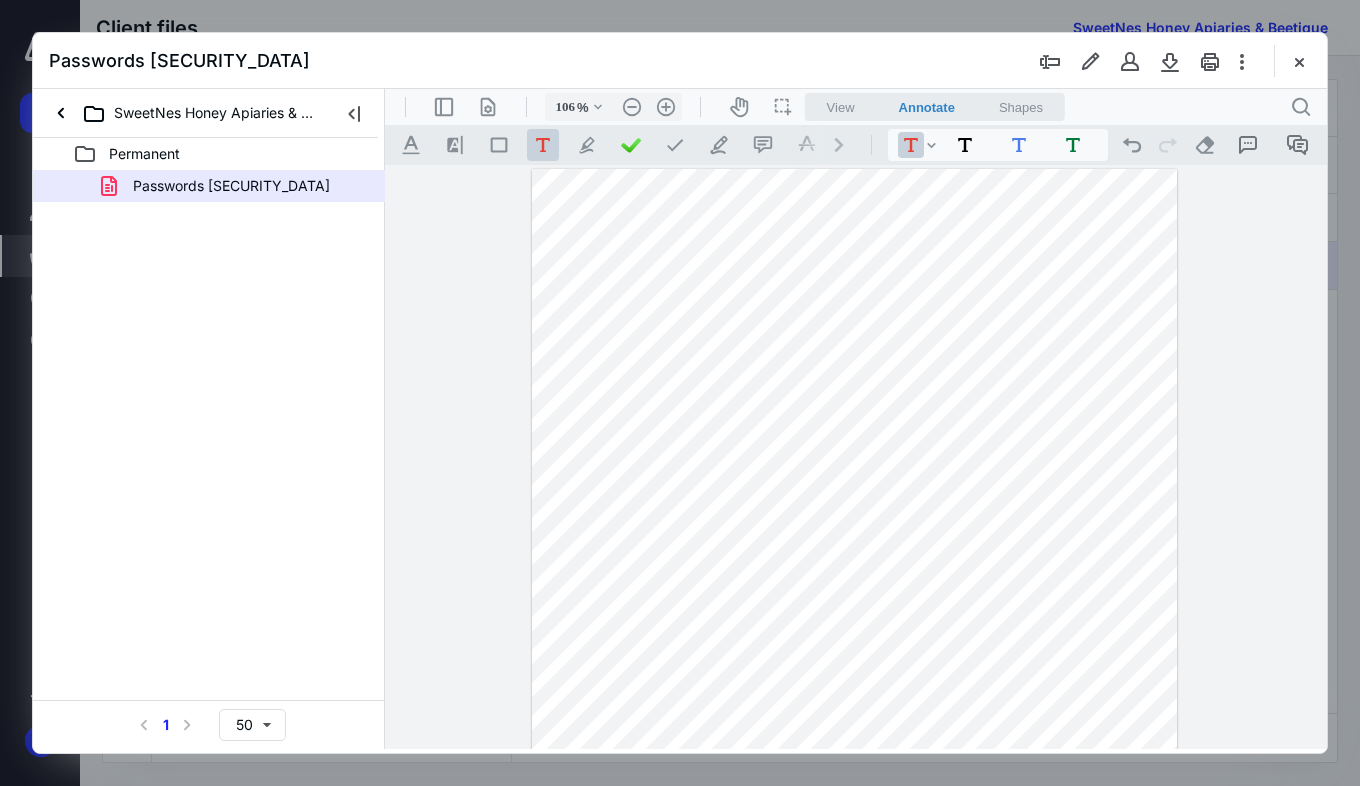 click on "**********" at bounding box center [856, 457] 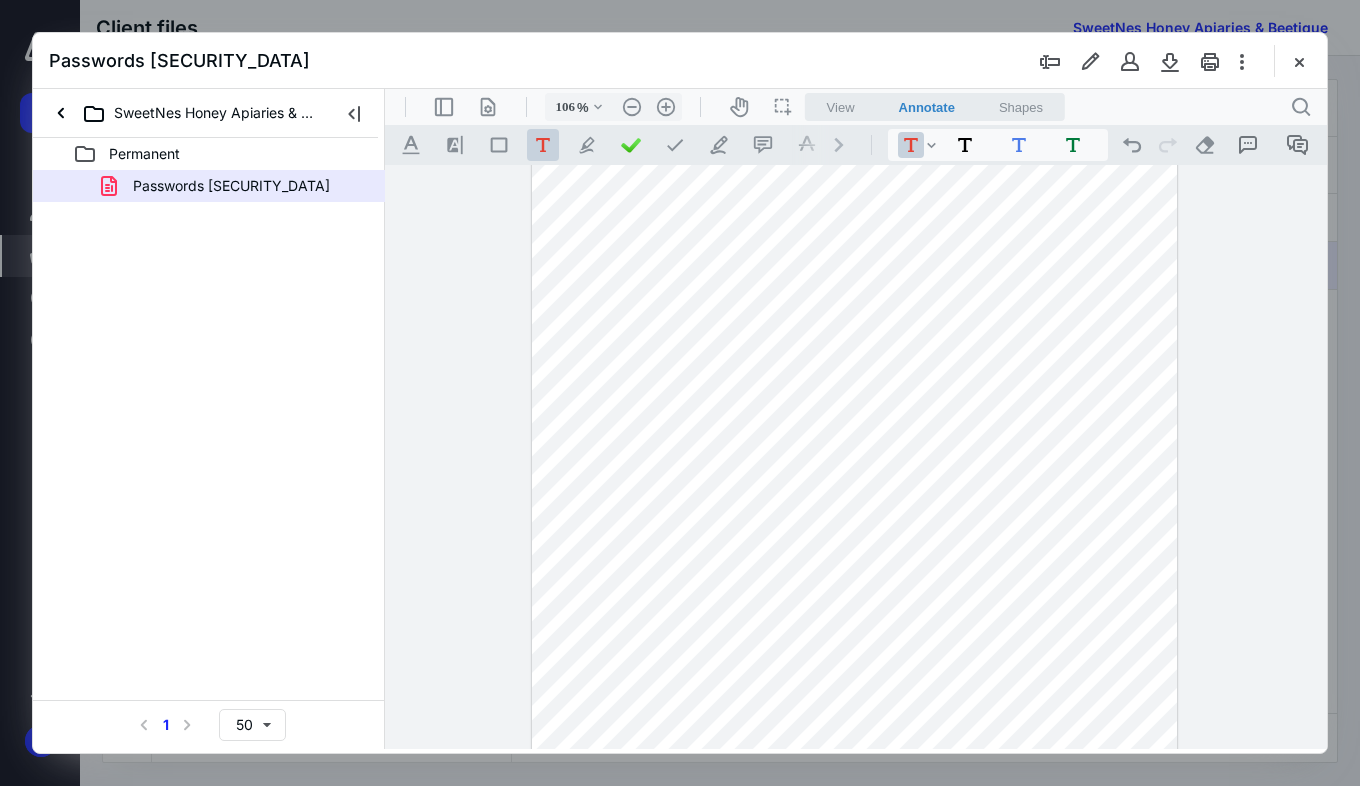 scroll, scrollTop: 259, scrollLeft: 0, axis: vertical 